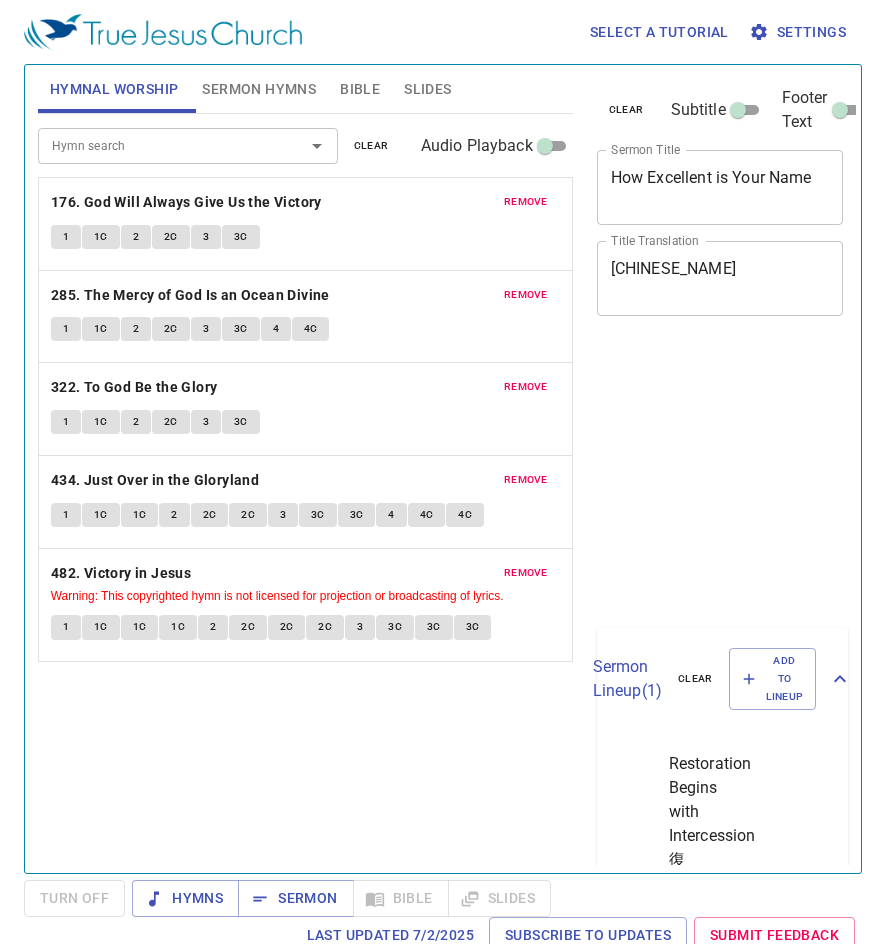 scroll, scrollTop: 0, scrollLeft: 0, axis: both 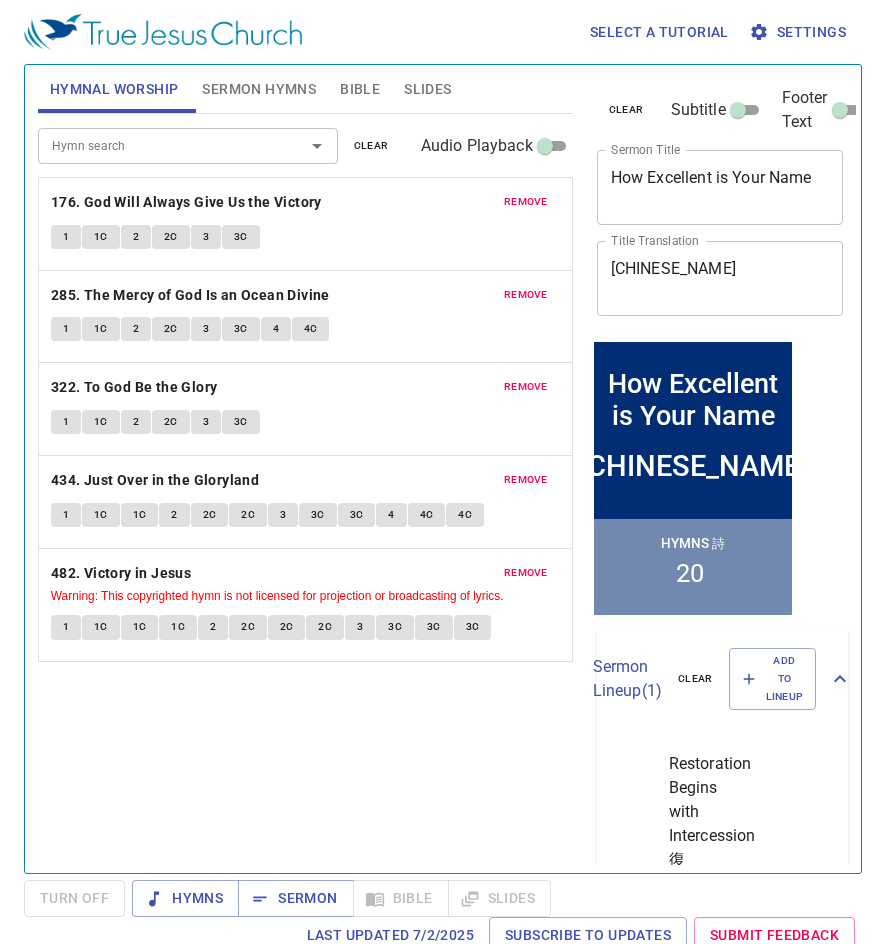drag, startPoint x: 821, startPoint y: 179, endPoint x: 639, endPoint y: 231, distance: 189.28285 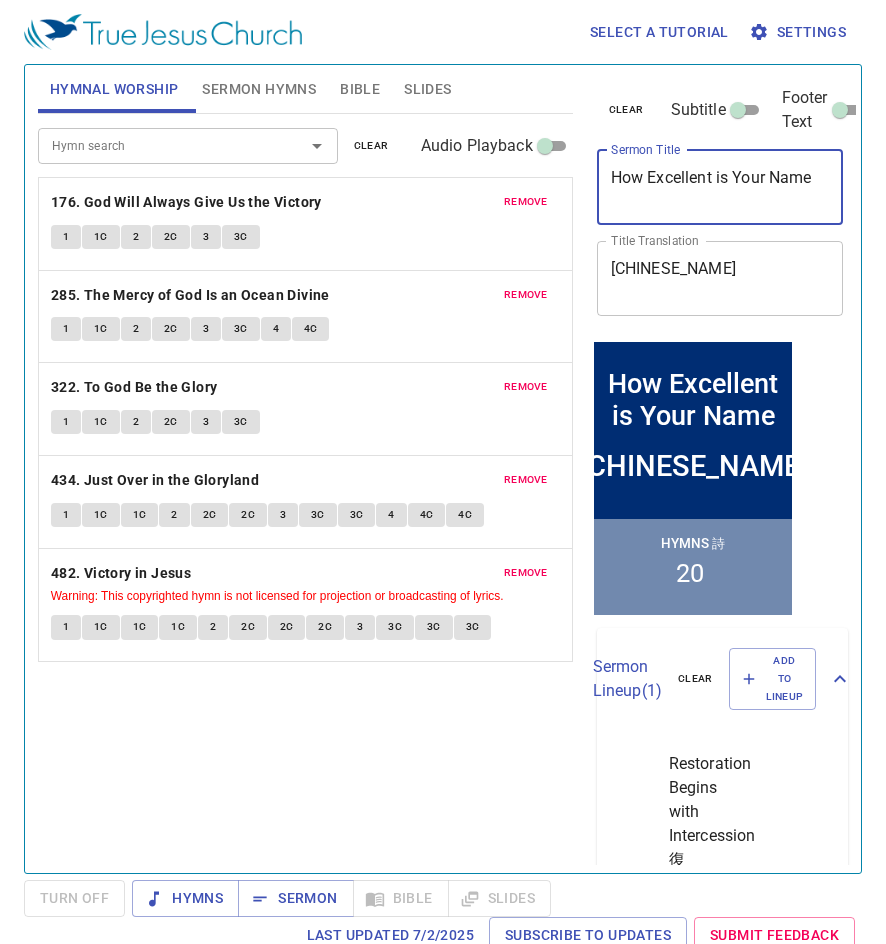 scroll, scrollTop: 0, scrollLeft: 27, axis: horizontal 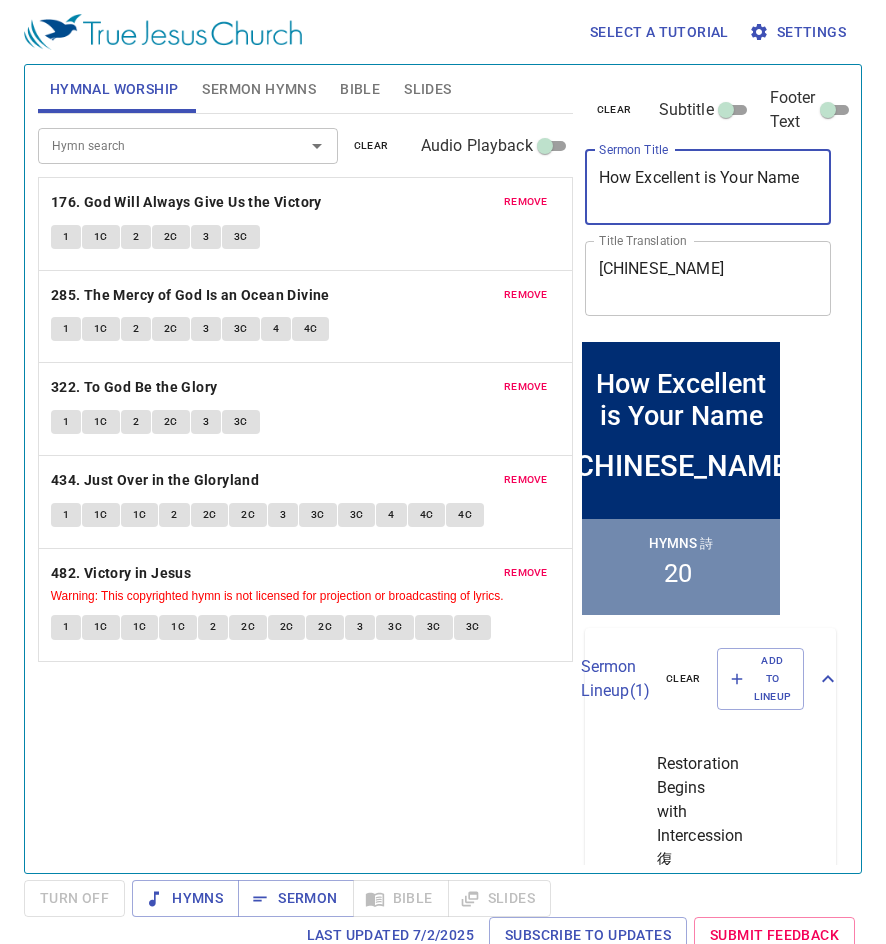 drag, startPoint x: 614, startPoint y: 175, endPoint x: 834, endPoint y: 176, distance: 220.00227 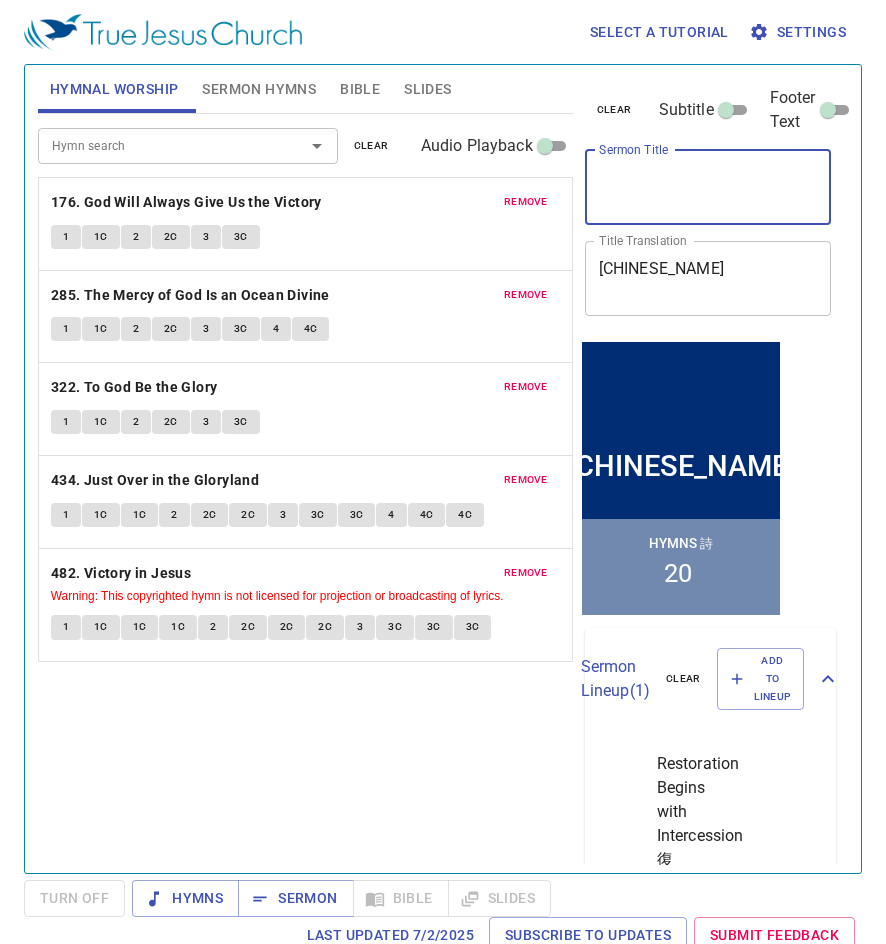 paste on "To Come to God" 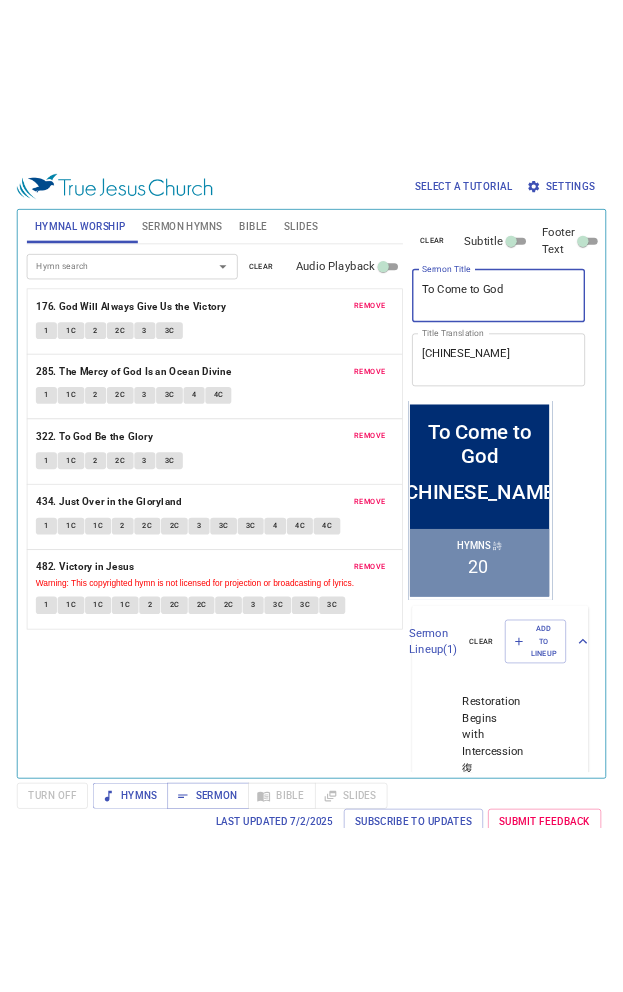 scroll, scrollTop: 0, scrollLeft: 0, axis: both 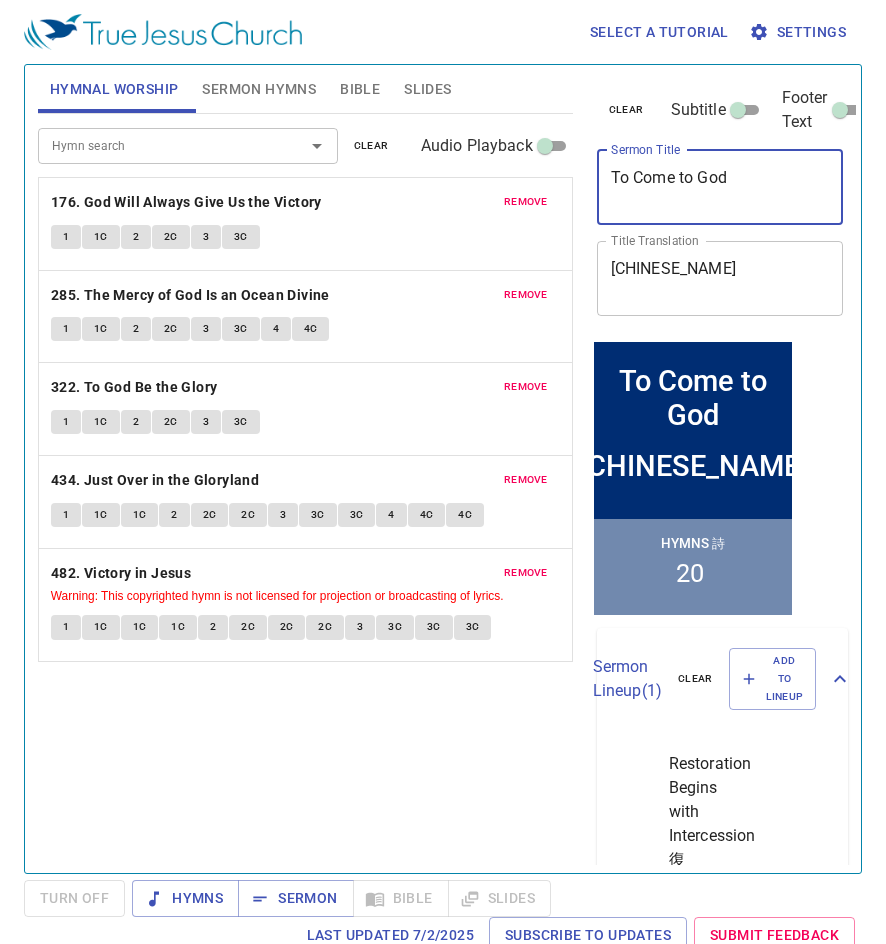type on "To Come to God" 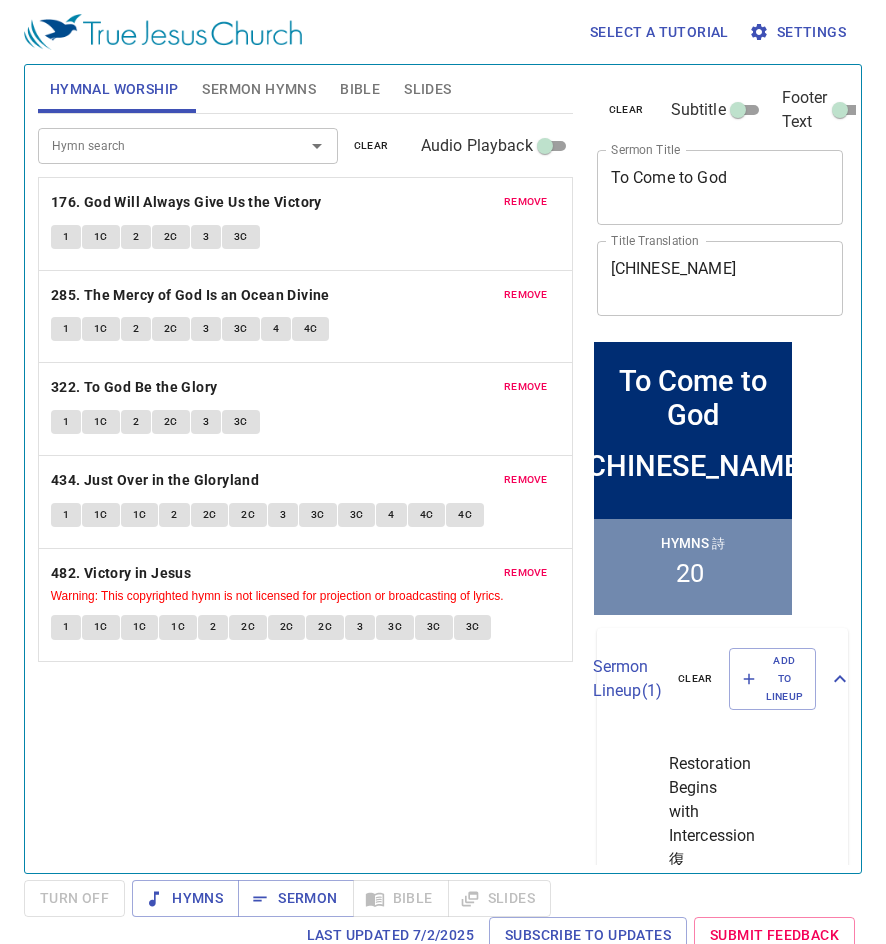 drag, startPoint x: 606, startPoint y: 272, endPoint x: 702, endPoint y: 268, distance: 96.0833 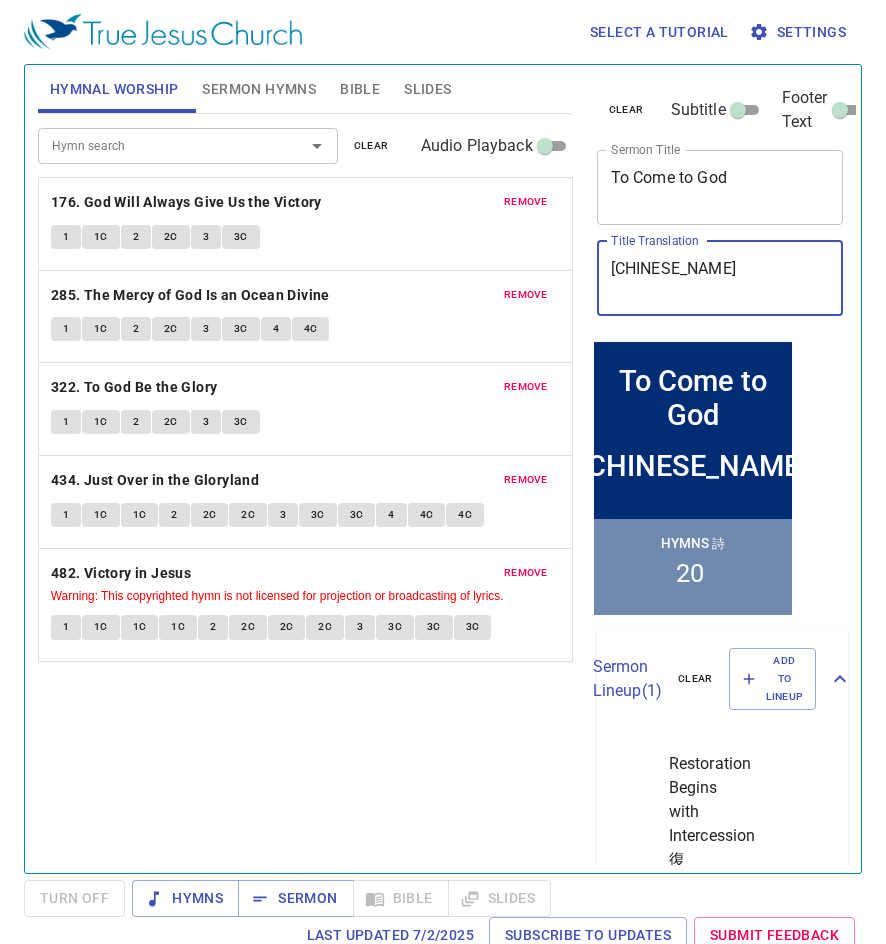 drag, startPoint x: 718, startPoint y: 267, endPoint x: 617, endPoint y: 271, distance: 101.07918 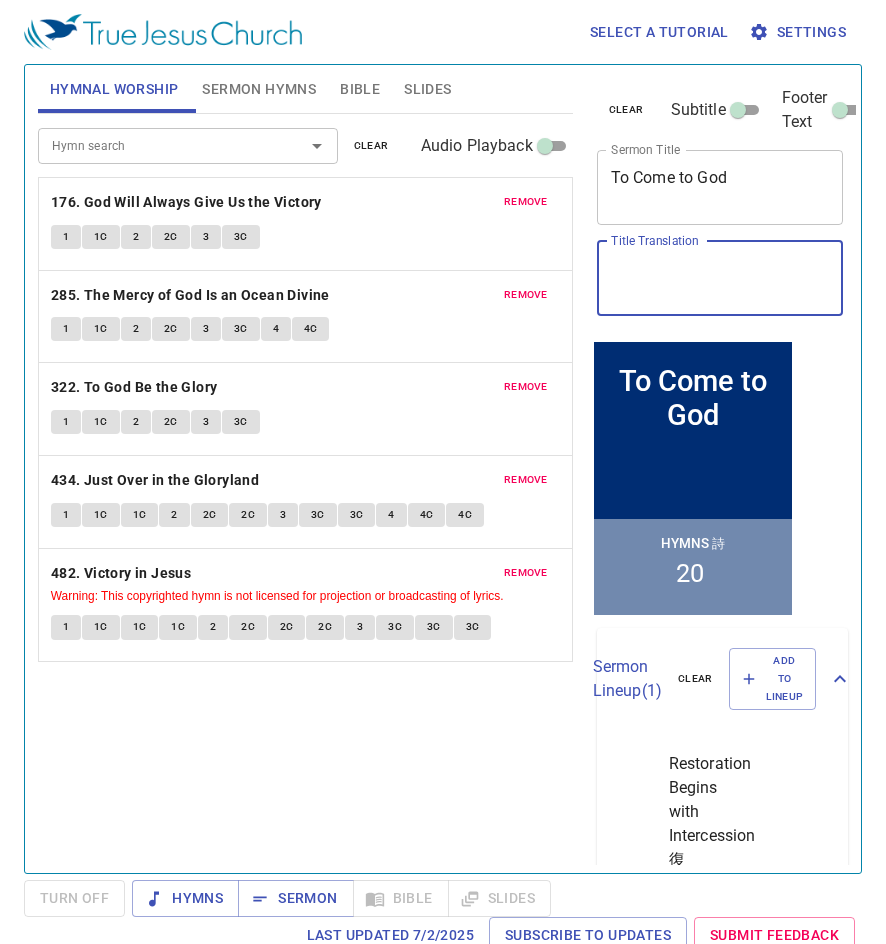 paste on "到神面前來" 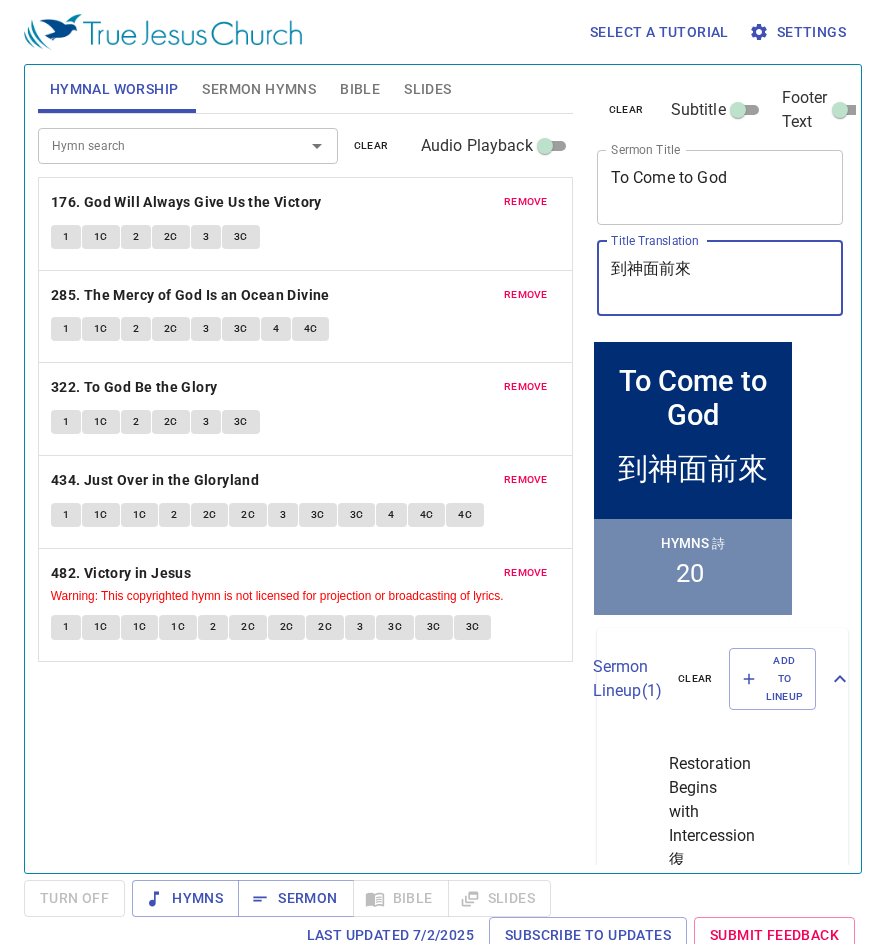 type on "到神面前來" 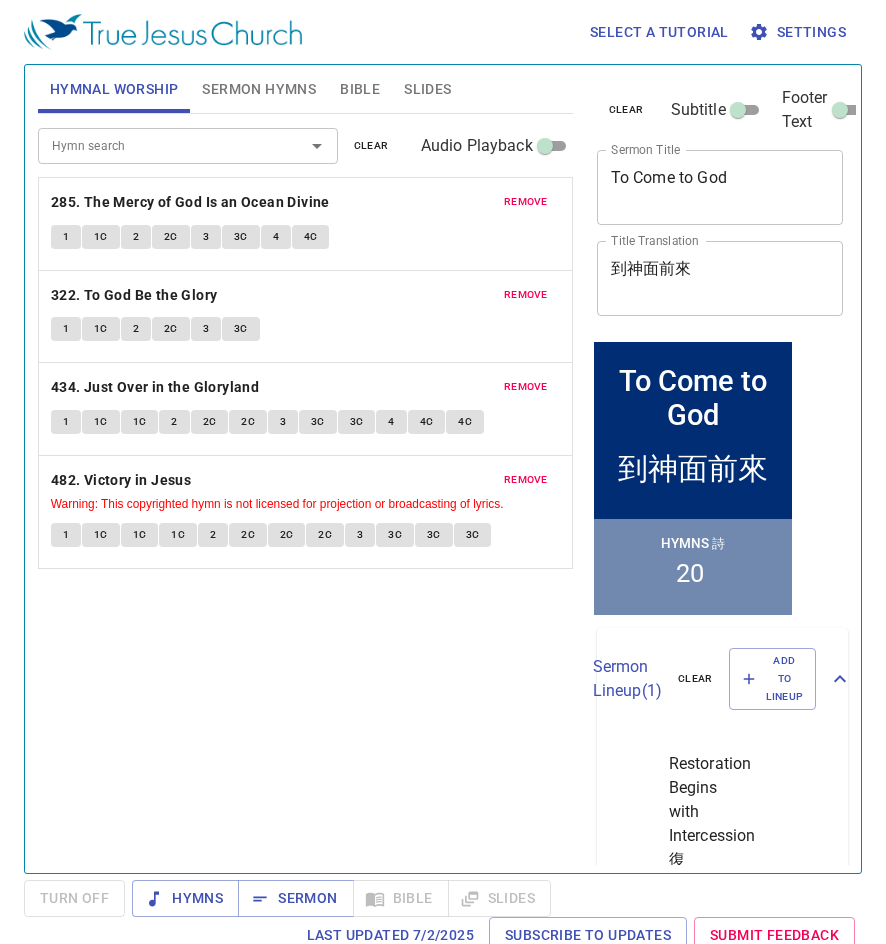 click on "remove" at bounding box center [526, 202] 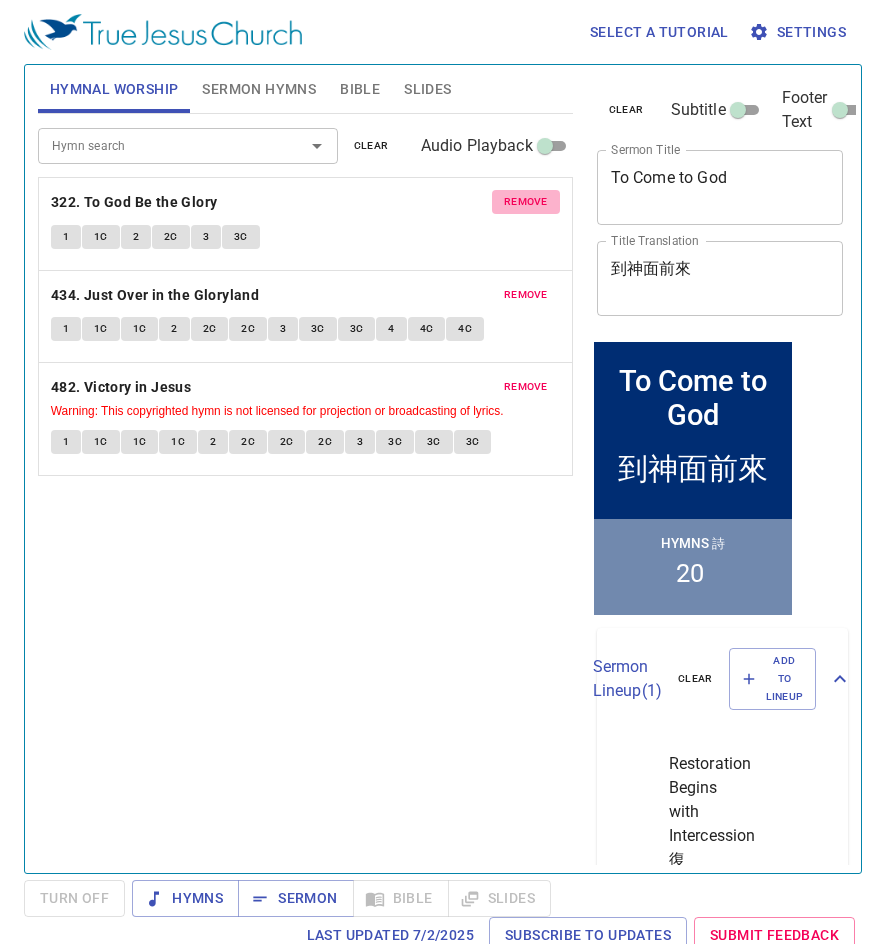 click on "remove" at bounding box center (526, 202) 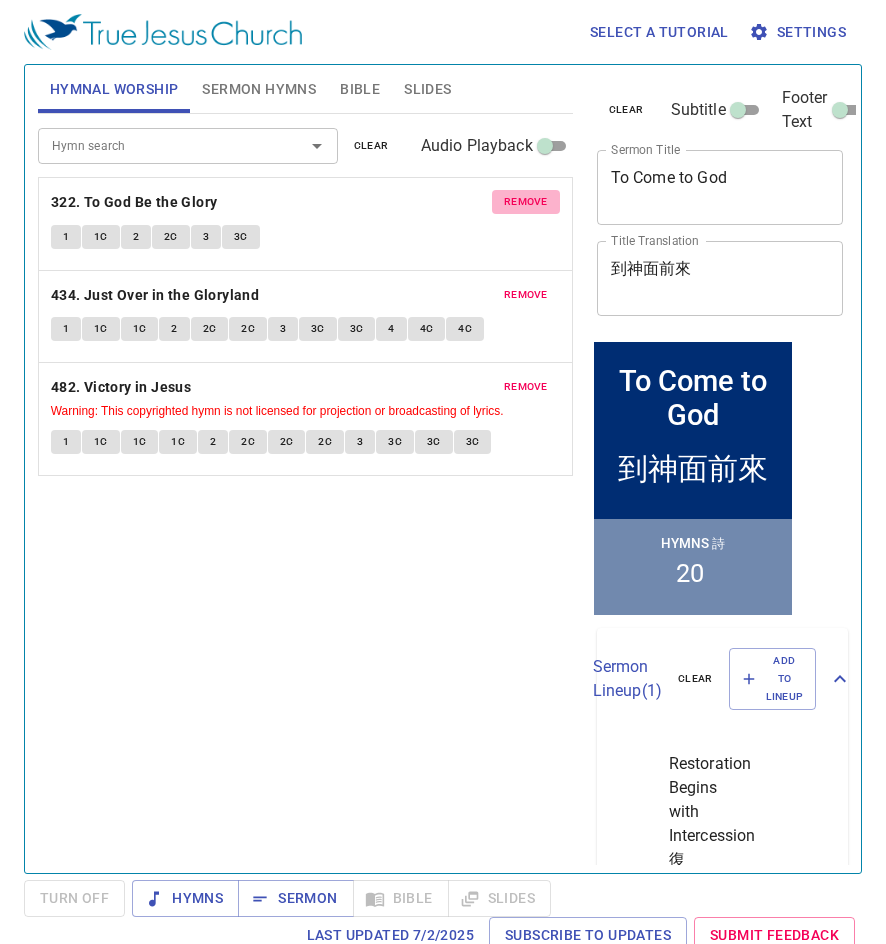 click on "remove" at bounding box center [526, 295] 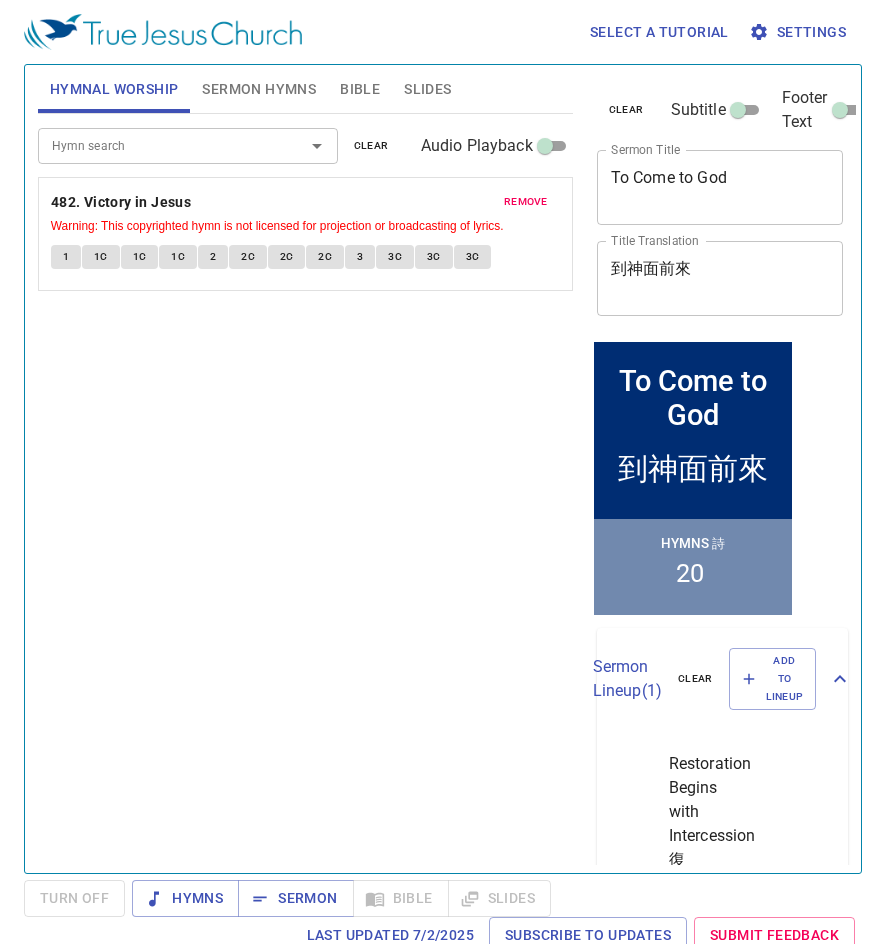click on "remove" at bounding box center (526, 202) 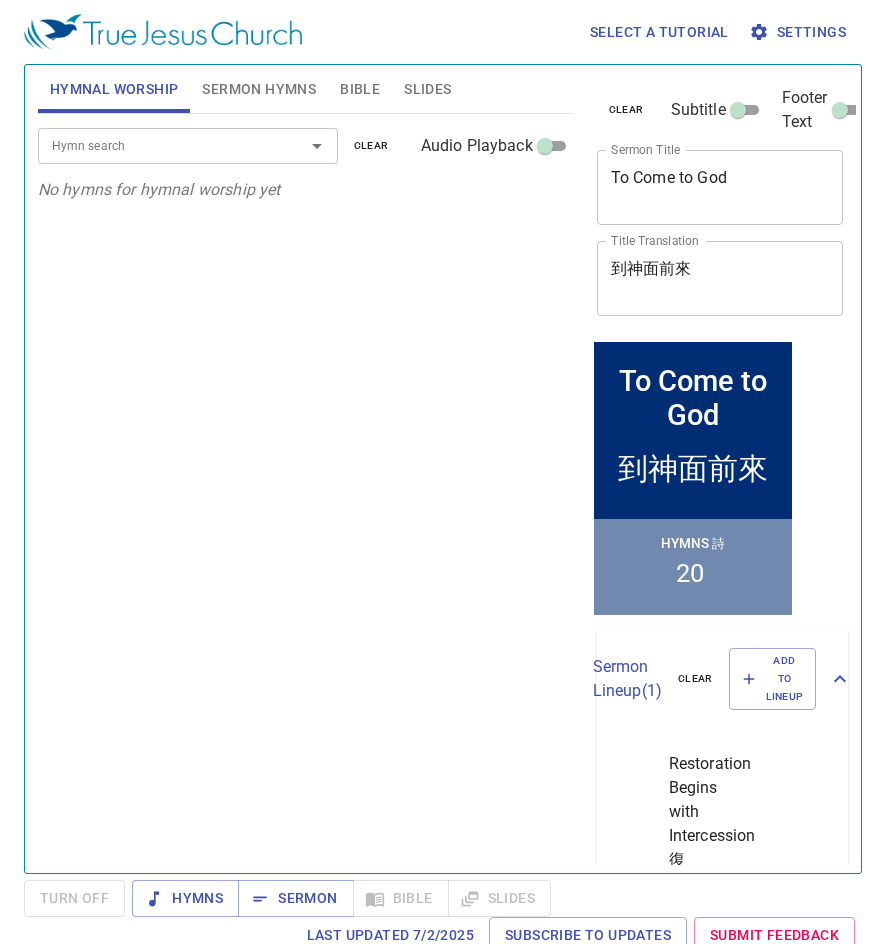 click on "Sermon Hymns" at bounding box center [259, 89] 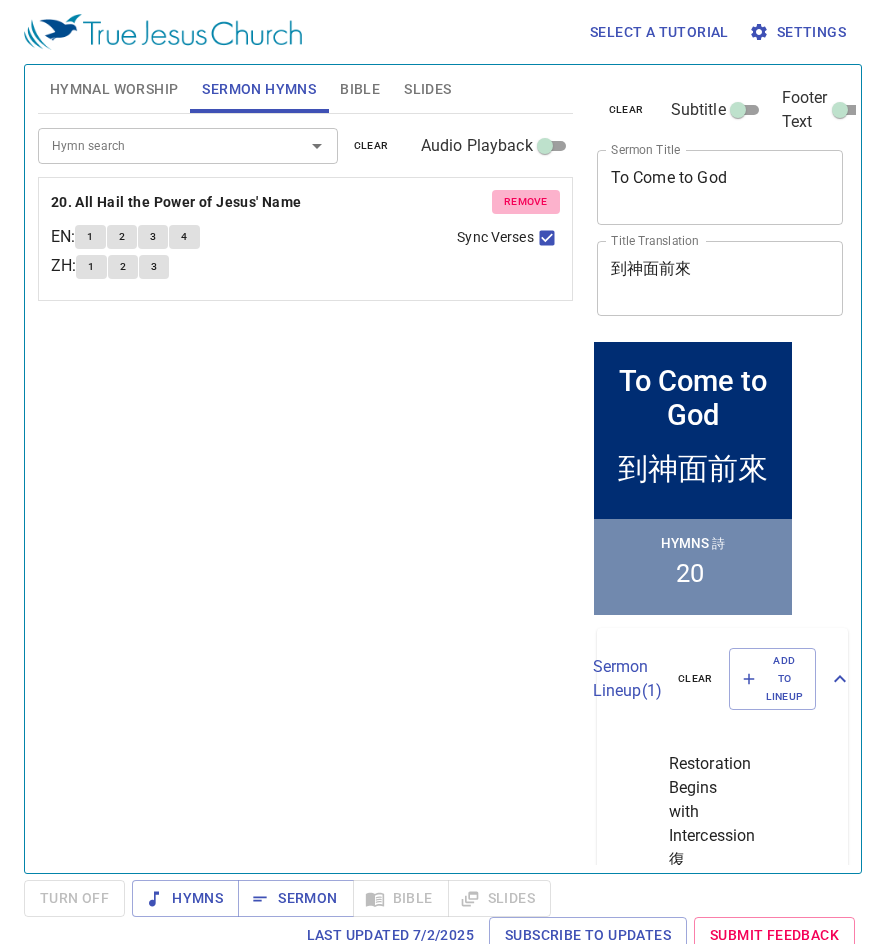click on "remove" at bounding box center (526, 202) 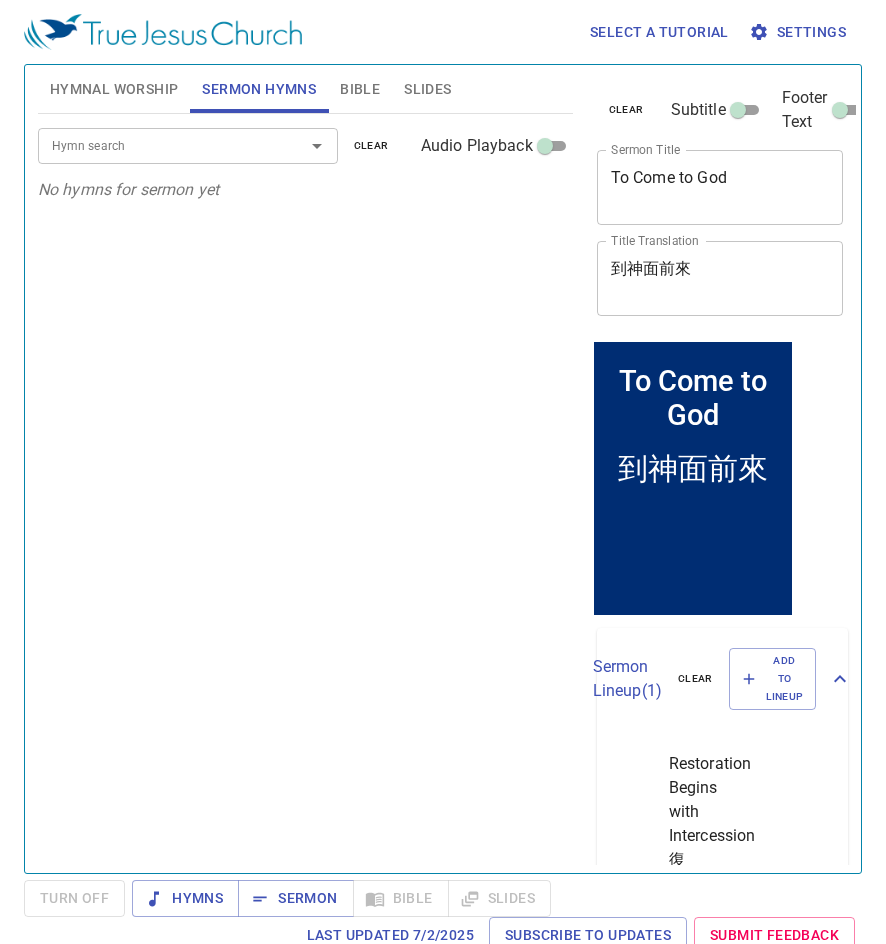 click on "Hymn search" at bounding box center [158, 145] 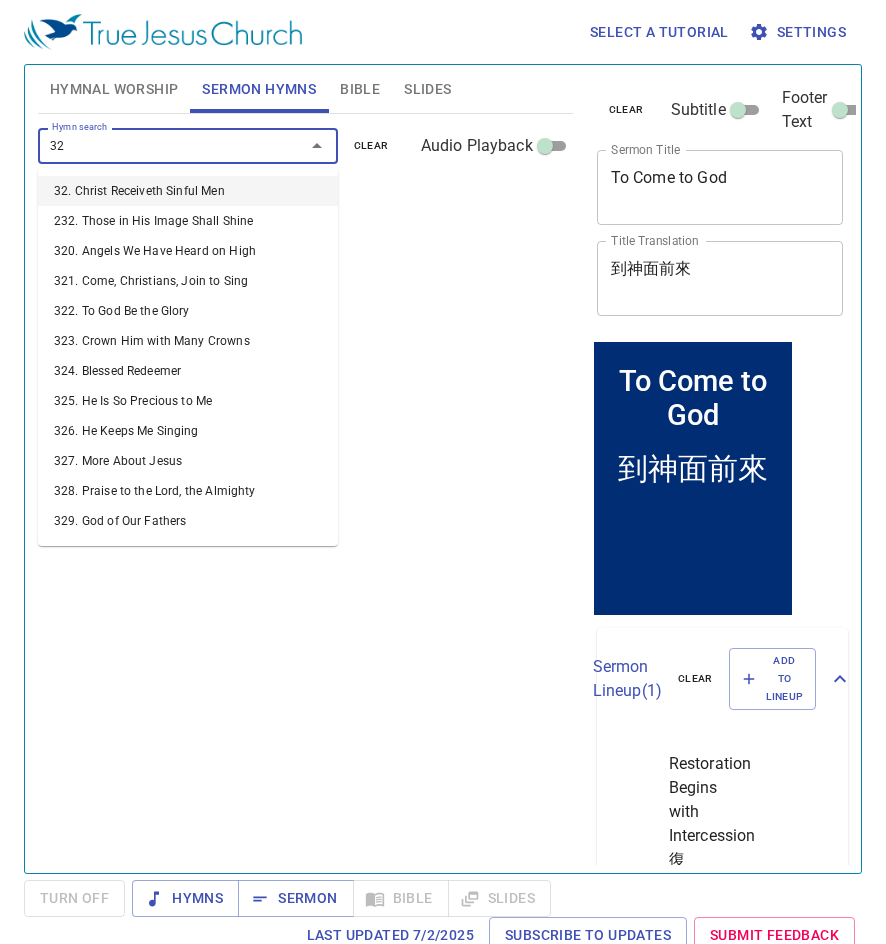 type on "328" 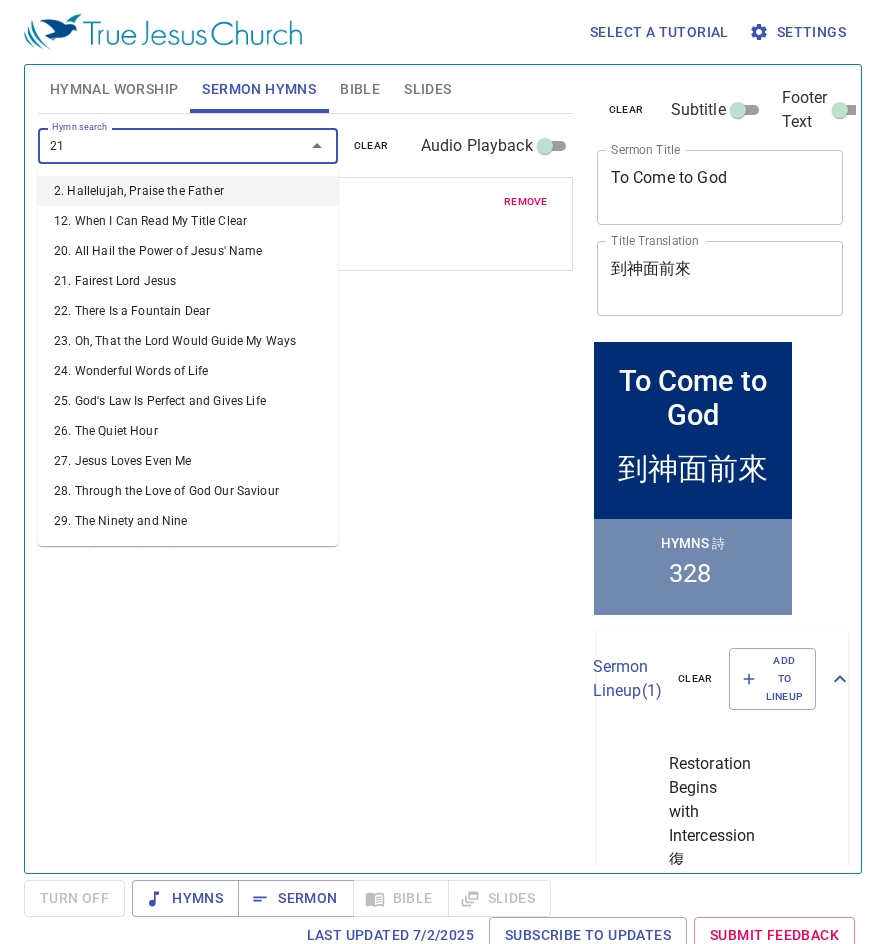 type on "211" 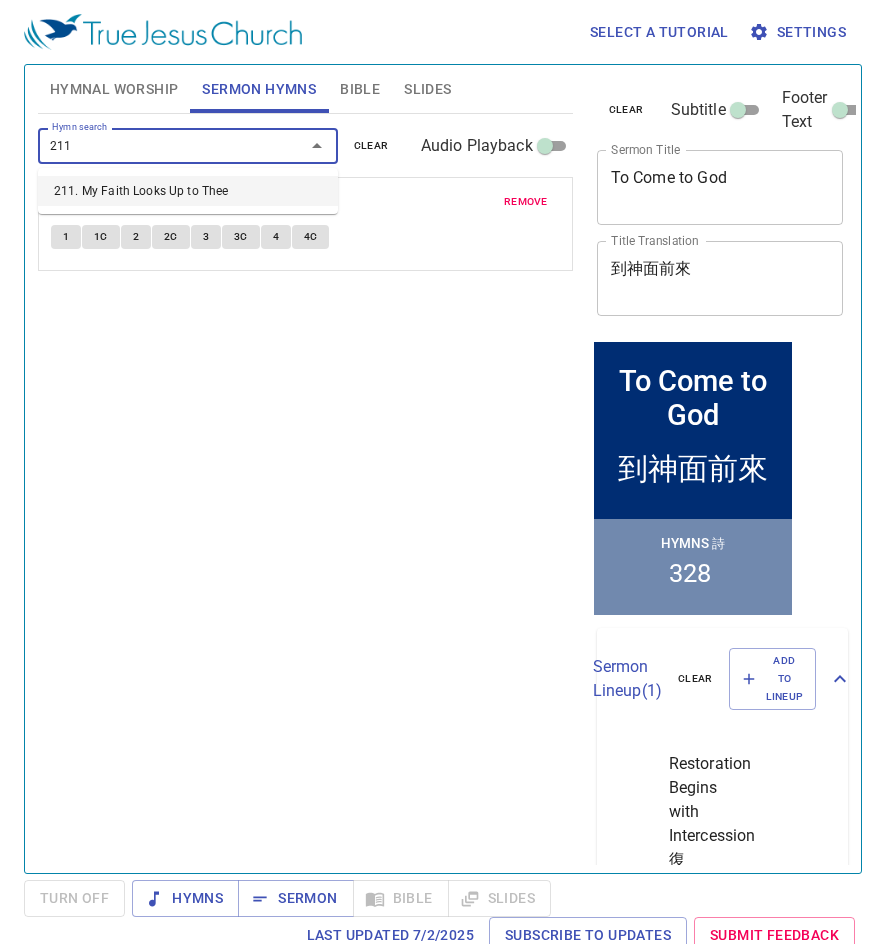 type 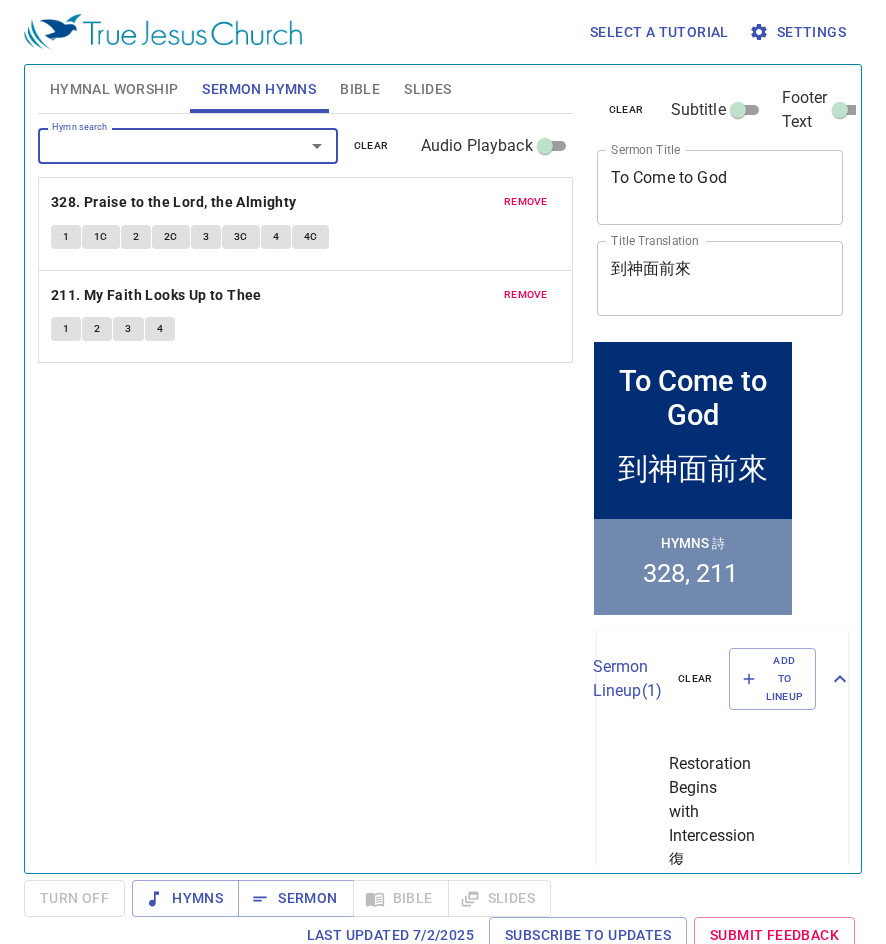 click on "Hymnal Worship" at bounding box center (114, 89) 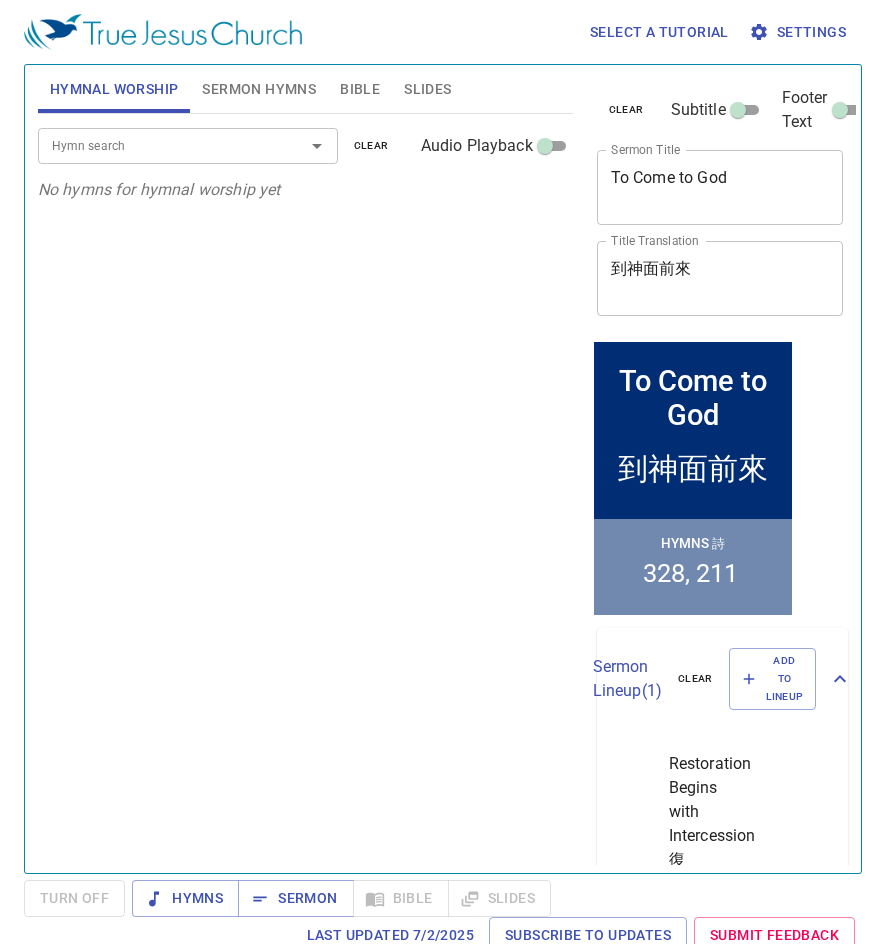 click on "Hymn search" at bounding box center [158, 145] 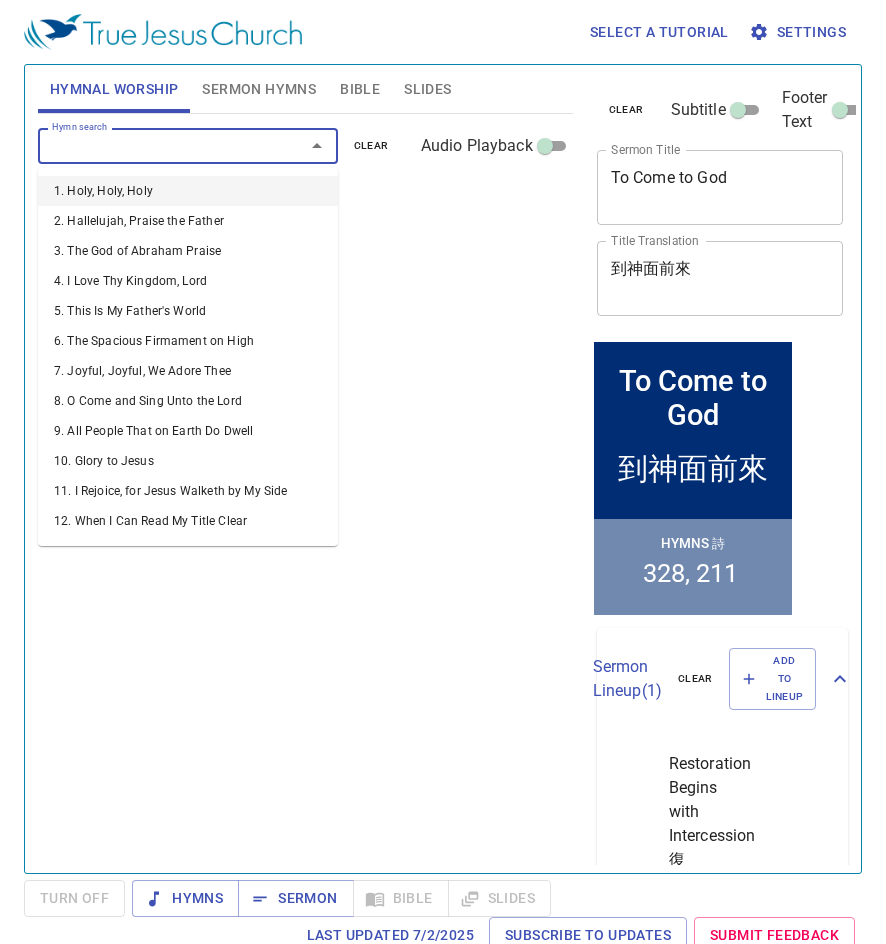 type on "7" 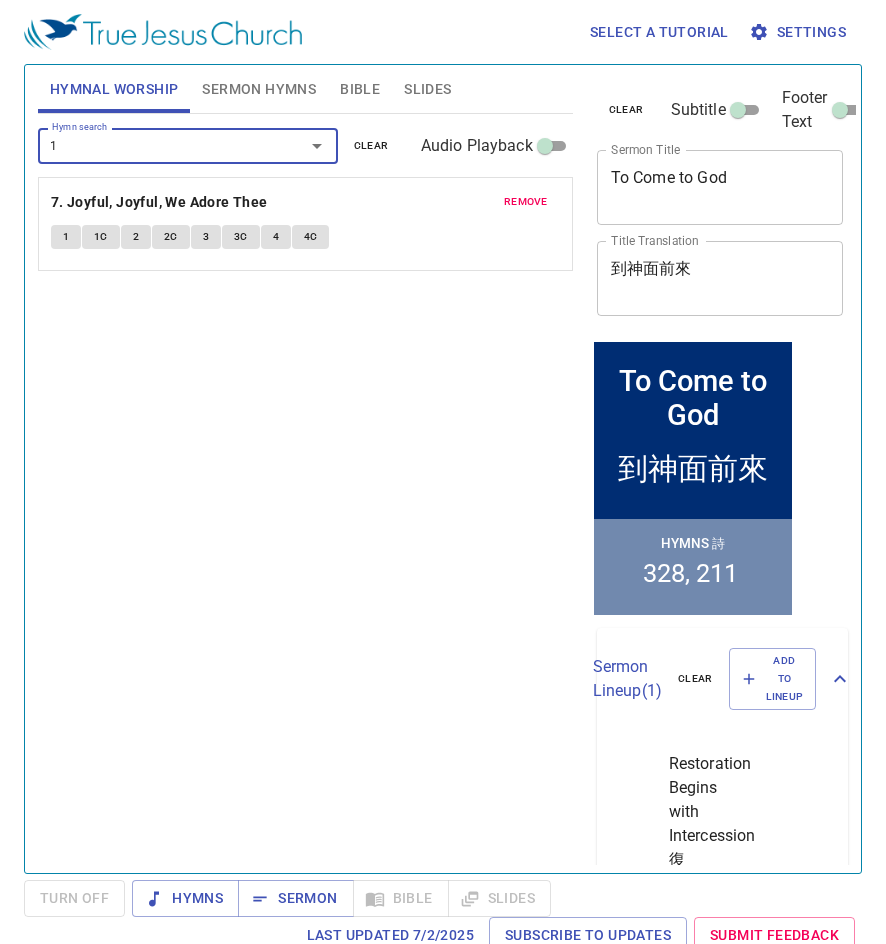 type on "19" 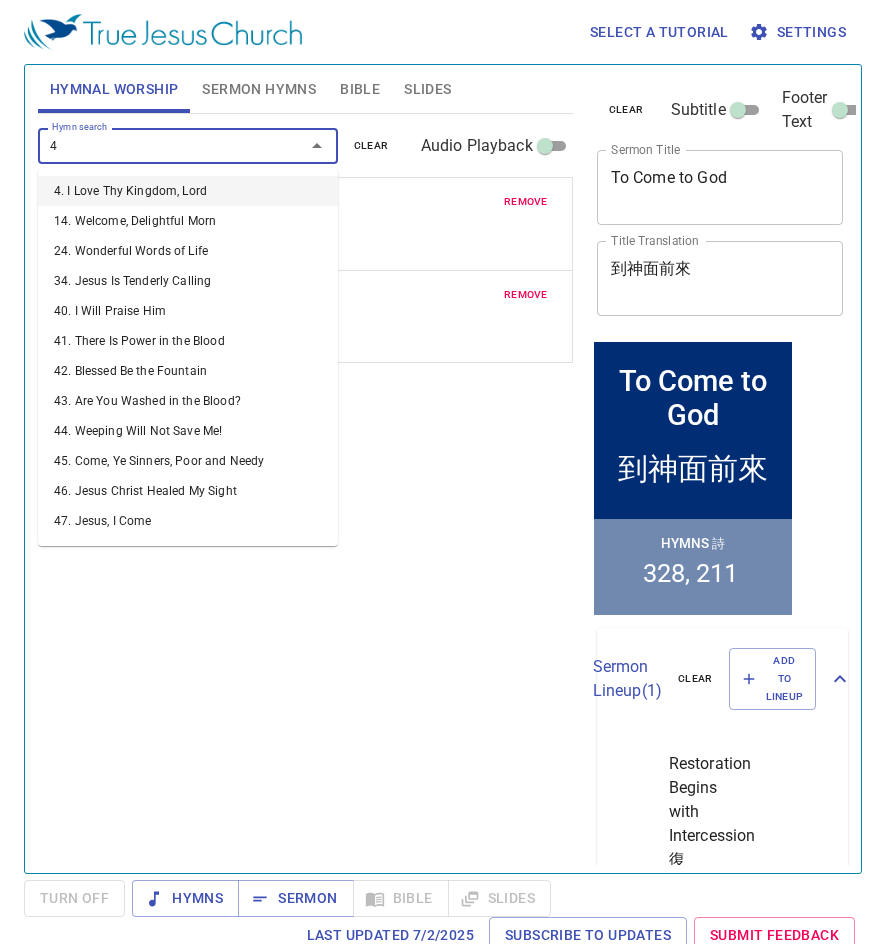 type on "40" 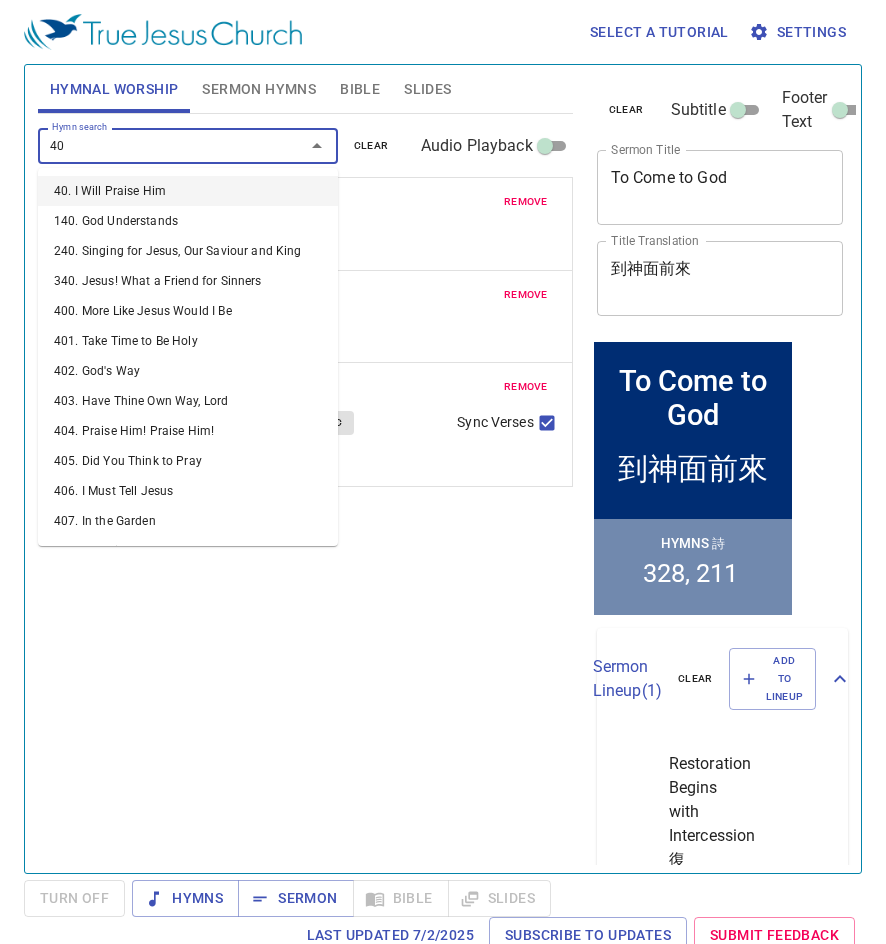 type on "404" 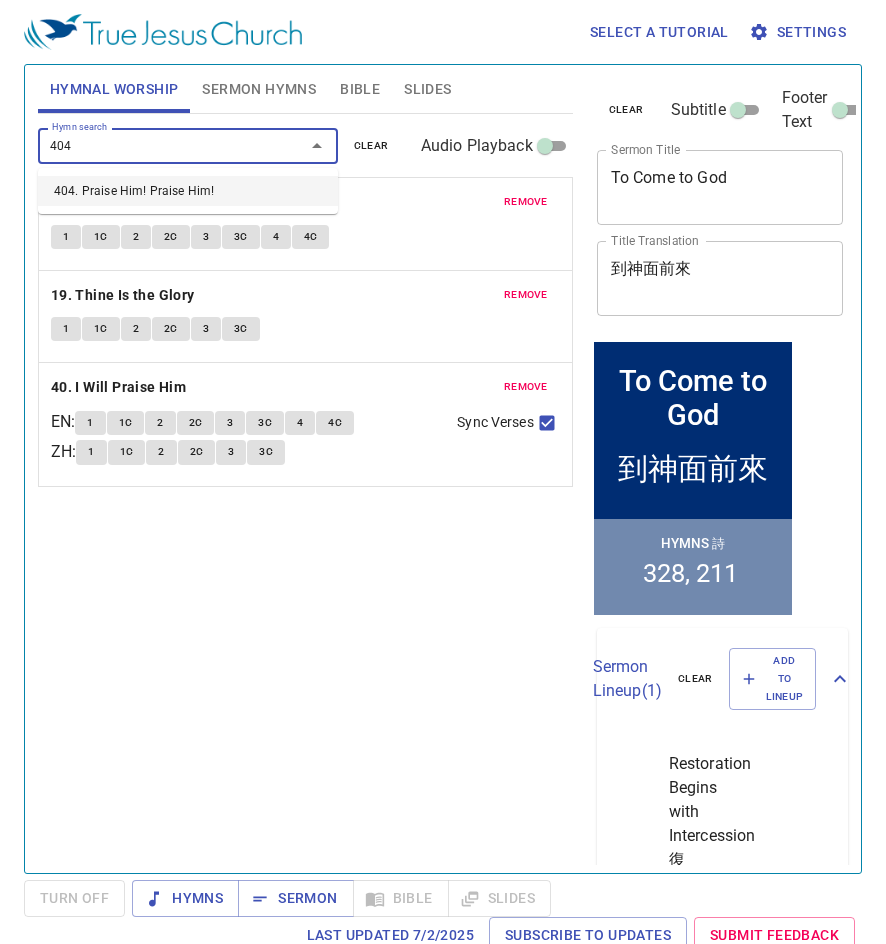 type 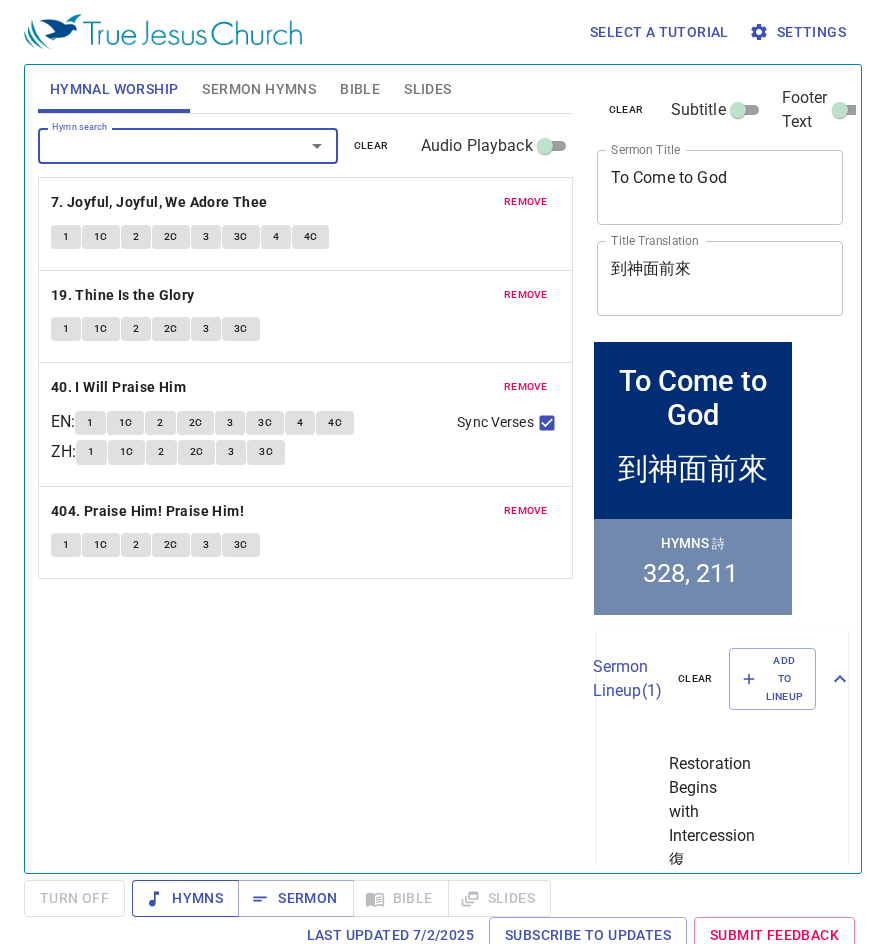 click on "Hymns" at bounding box center [185, 898] 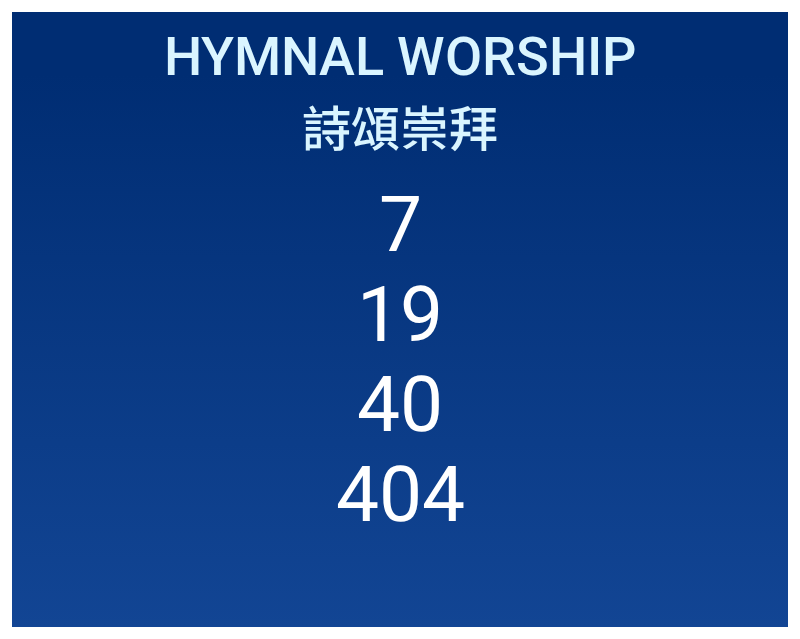 scroll, scrollTop: 0, scrollLeft: 0, axis: both 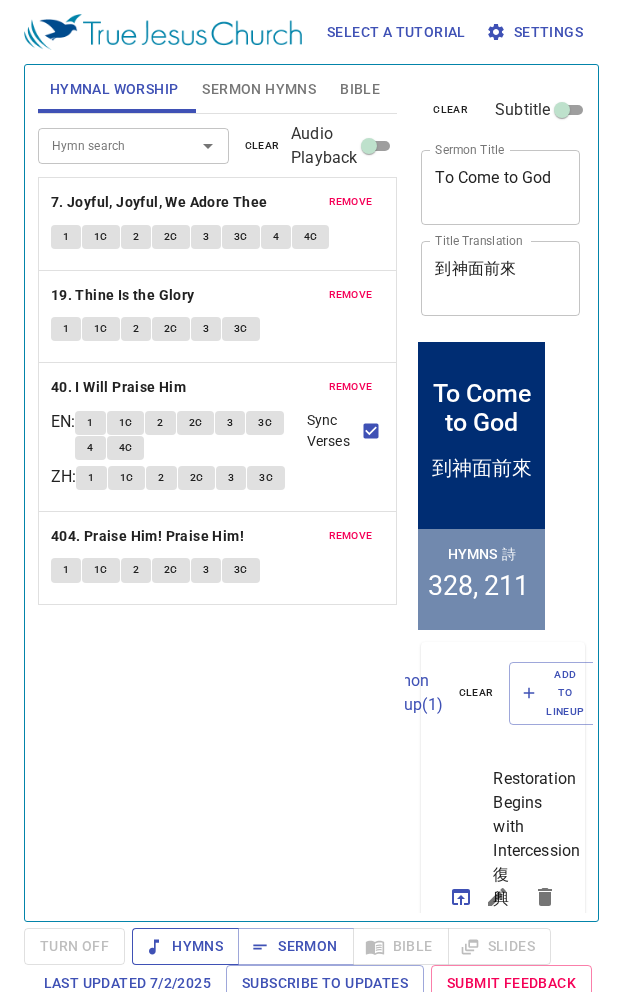 click on "Hymns" at bounding box center [185, 946] 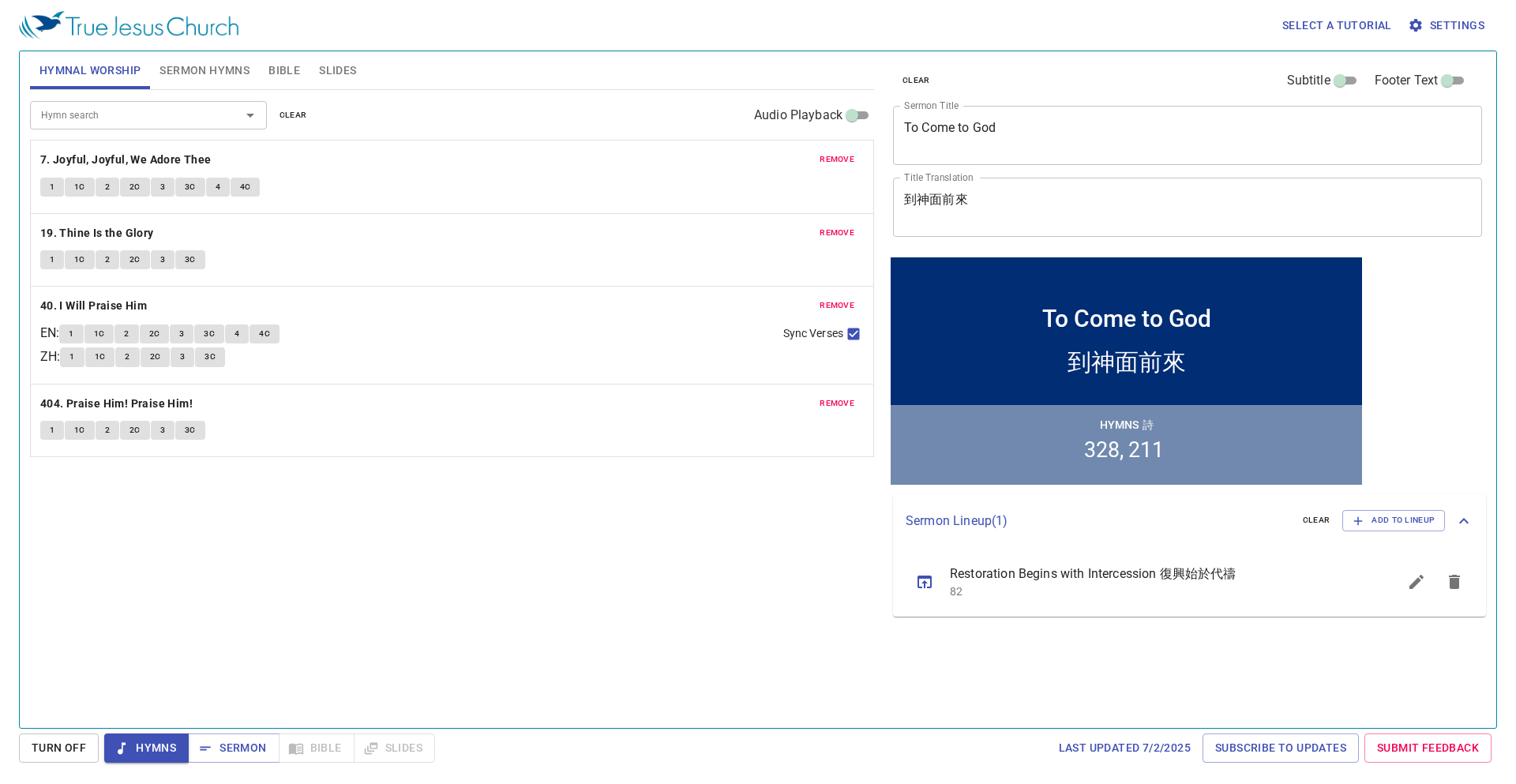 click on "Sermon Hymns" at bounding box center (205, 70) 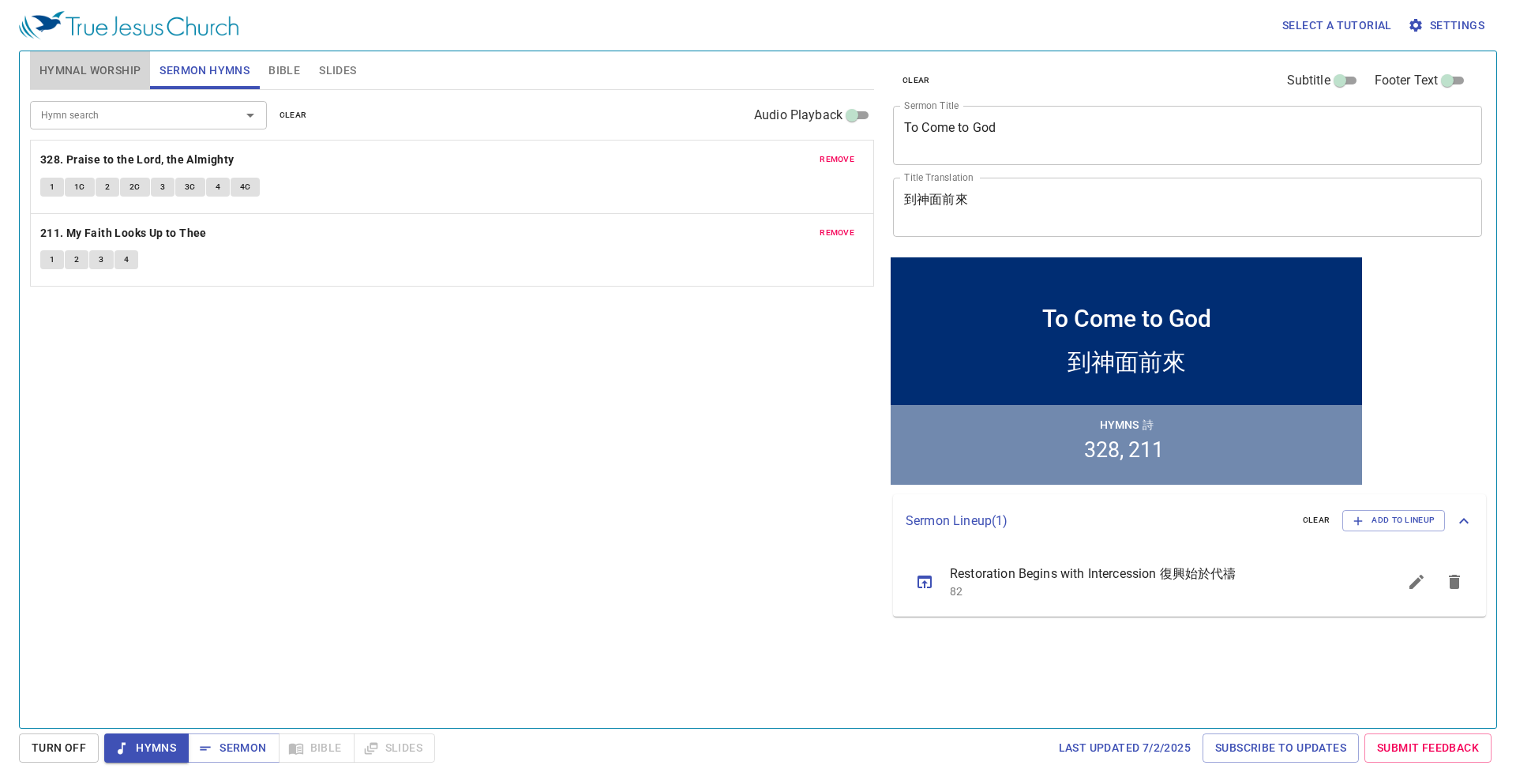 click on "Hymnal Worship" at bounding box center (90, 70) 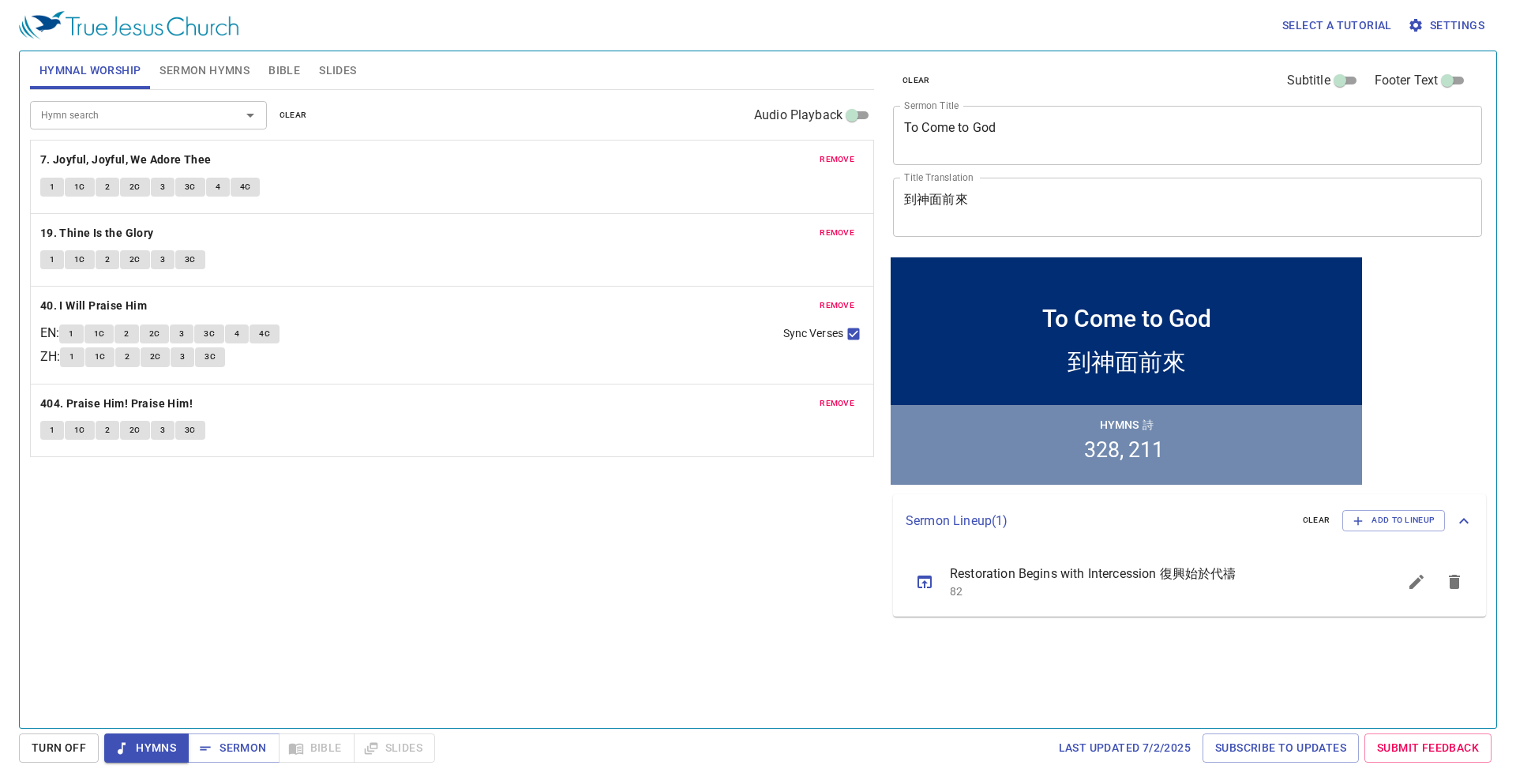 click on "1" at bounding box center [52, 187] 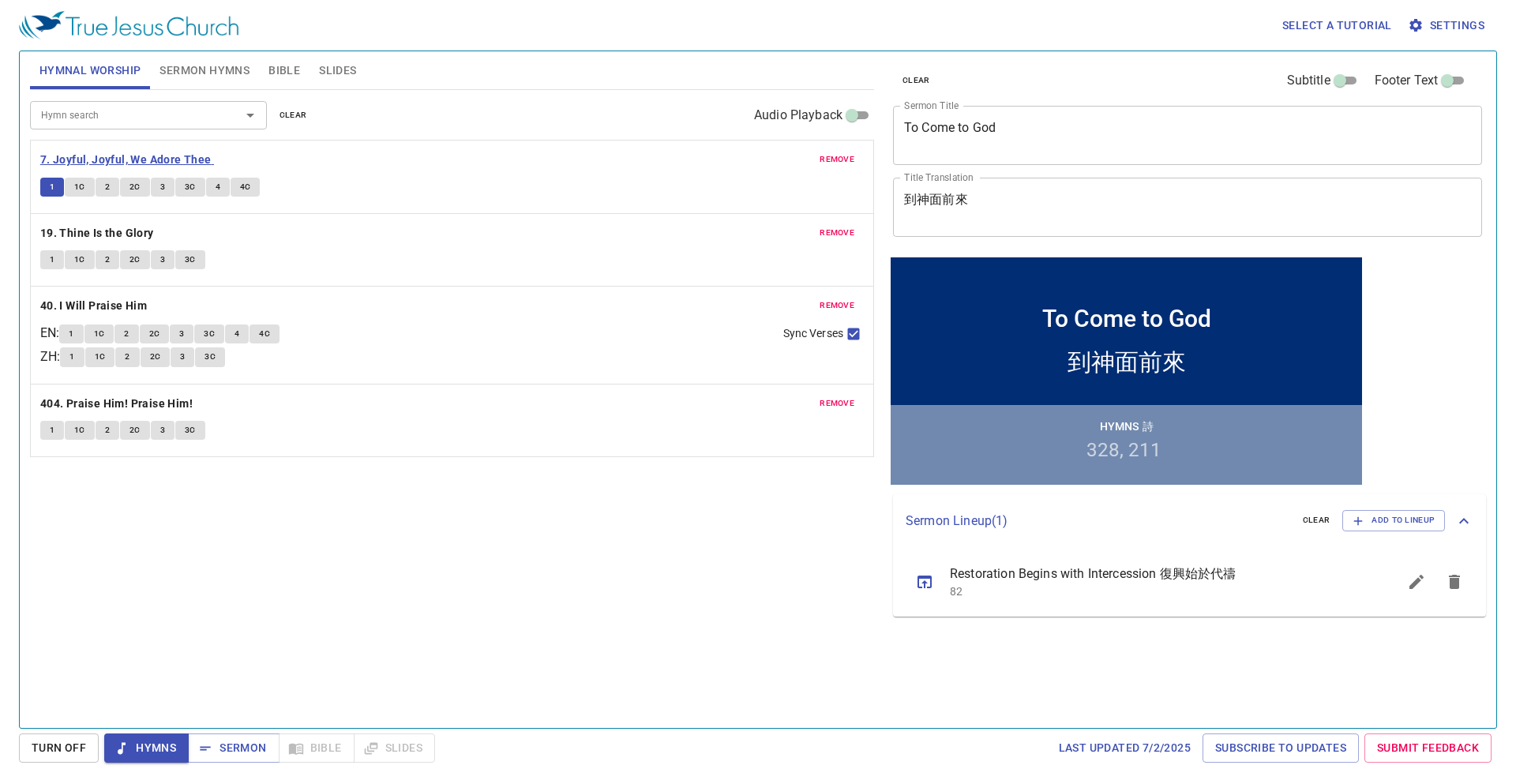 click on "7. Joyful, Joyful, We Adore Thee" at bounding box center (126, 159) 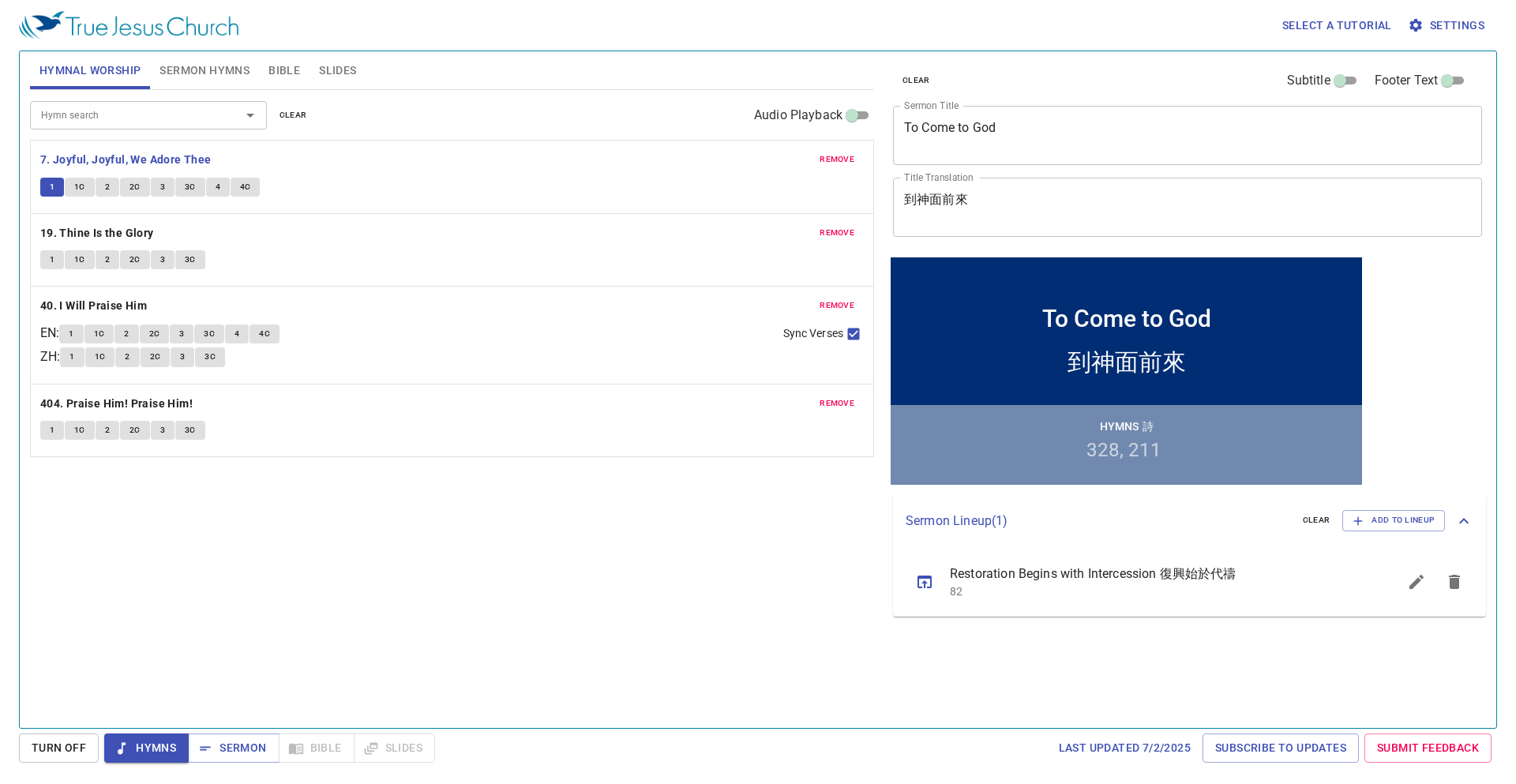 click on "Select a tutorial Settings Hymnal Worship Sermon Hymns Bible Slides Hymn search Hymn search   clear Audio Playback remove 7. Joyful, Joyful, We Adore Thee   1 1C 2 2C 3 3C 4 4C remove 19. Thine Is the Glory   1 1C 2 2C 3 3C remove 40. I Will Praise Him   EN :   1 1C 2 2C 3 3C 4 4C ZH :   1 1C 2 2C 3 3C Sync Verses remove 404. Praise Him! Praise Him!   1 1C 2 2C 3 3C Hymn search Hymn search   clear Audio Playback remove 328. Praise to the Lord, the Almighty   1 1C 2 2C 3 3C 4 4C remove 211. My Faith Looks Up to Thee   1 2 3 4 Genesis 1 Bible Reference (Ctrl + /) Bible Reference (Ctrl + /)   Verse History   Previous  (←, ↑)     Next  (→, ↓) Show 1 verse Show 2 verses Show 3 verses Show 4 verses Show 5 verses 1 In the beginning God created the heavens and the earth.   ﻿起初 ，　神 創造 天 地 。 2 The earth was without form, and void; and darkness was on the face of the deep. And the Spirit of God was hovering over the face of the waters.   地 是 空虛 混沌 ，淵 面 3" at bounding box center [758, 392] 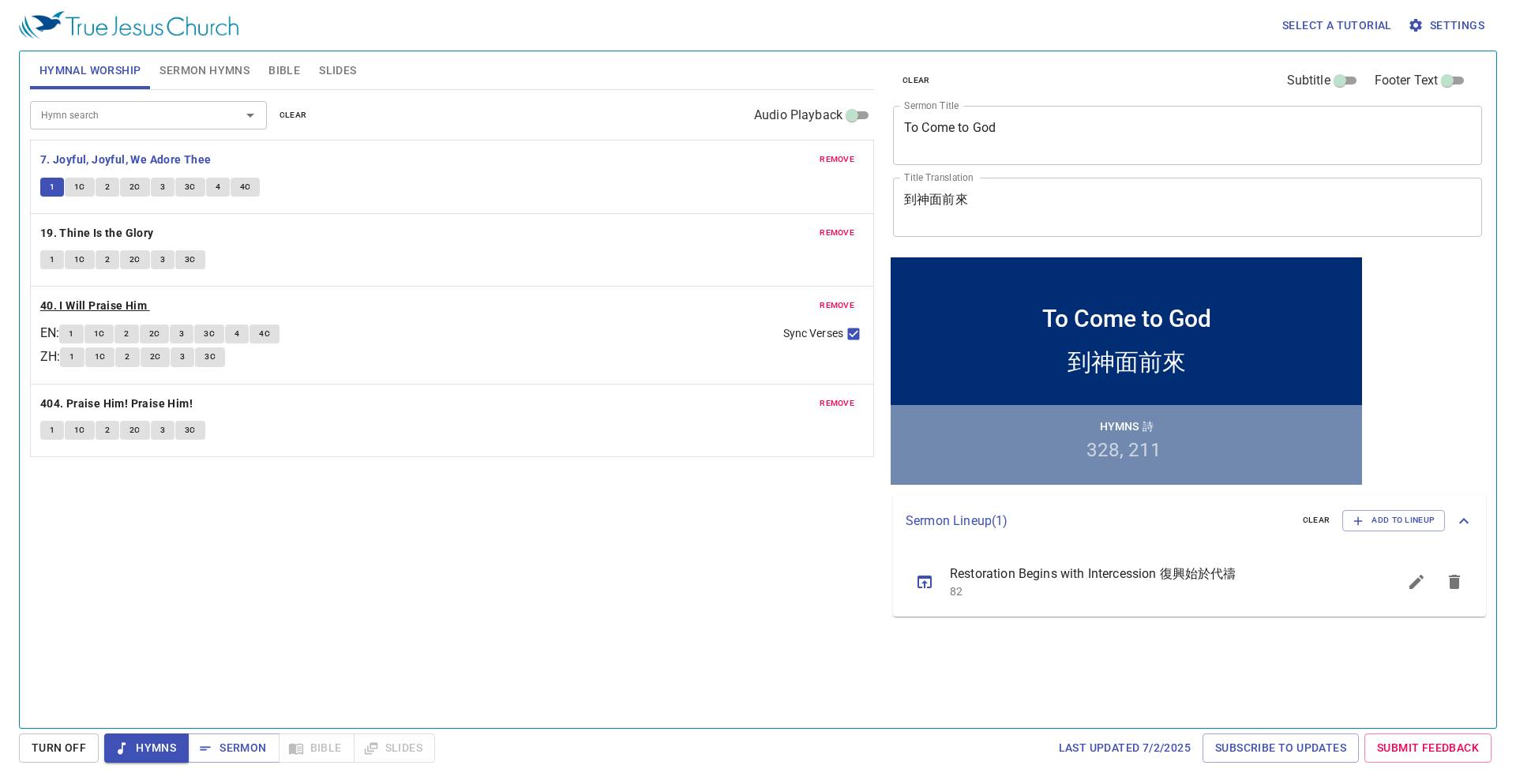 click on "40. I Will Praise Him" at bounding box center (93, 306) 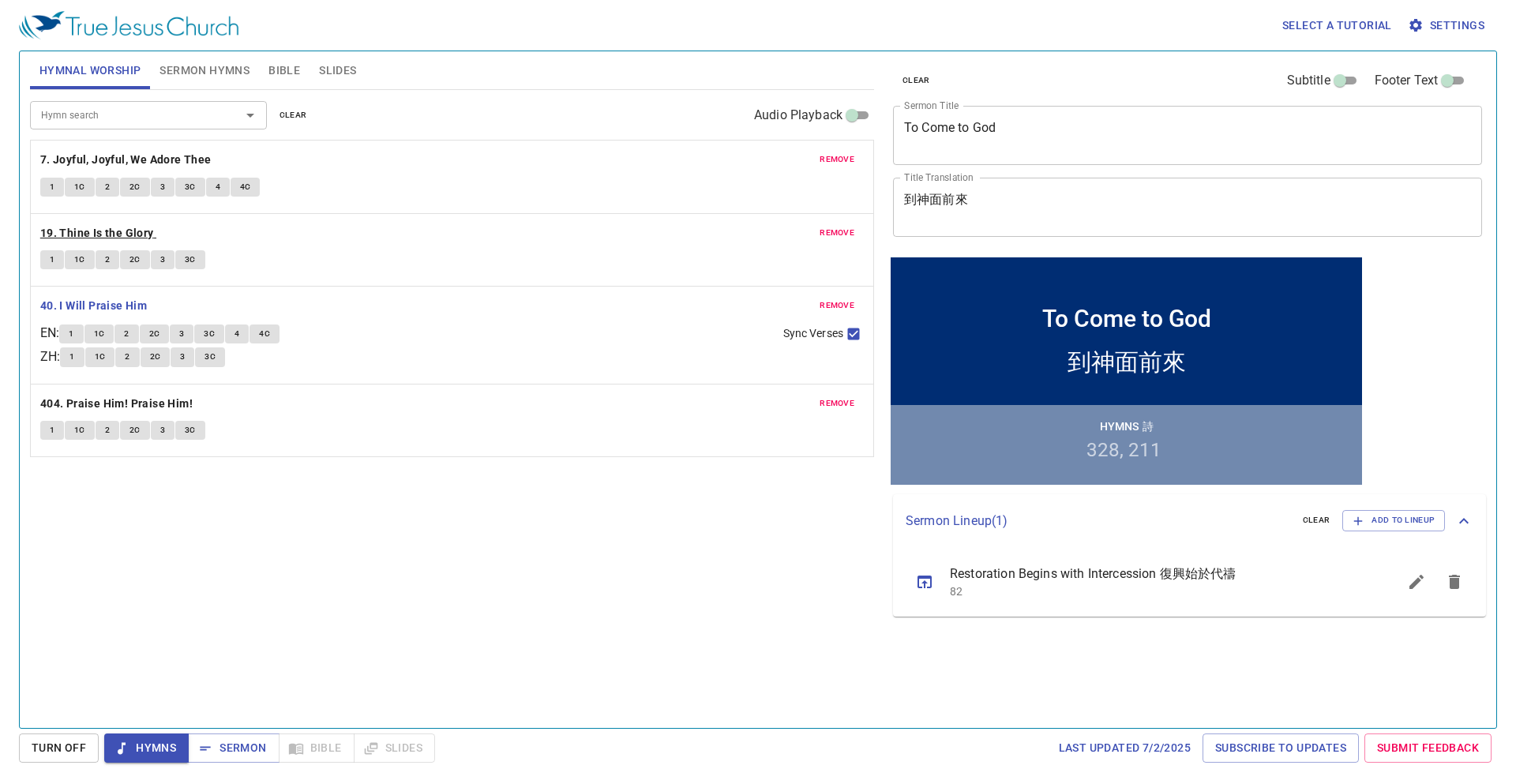 click on "19. Thine Is the Glory" at bounding box center [97, 233] 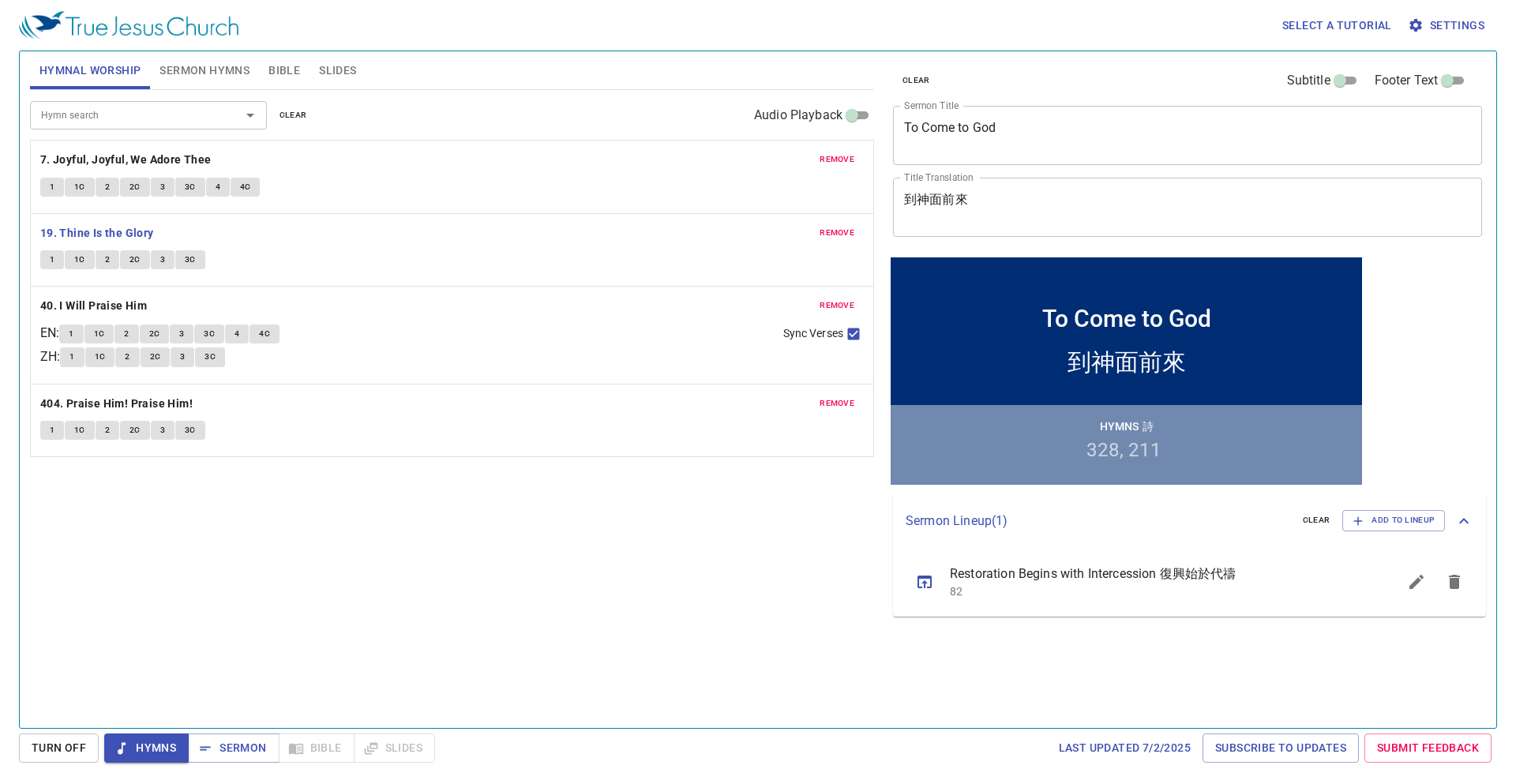 click on "remove 40. I Will Praise Him   EN :   1 1C 2 2C 3 3C 4 4C ZH :   1 1C 2 2C 3 3C Sync Verses" at bounding box center [452, 335] 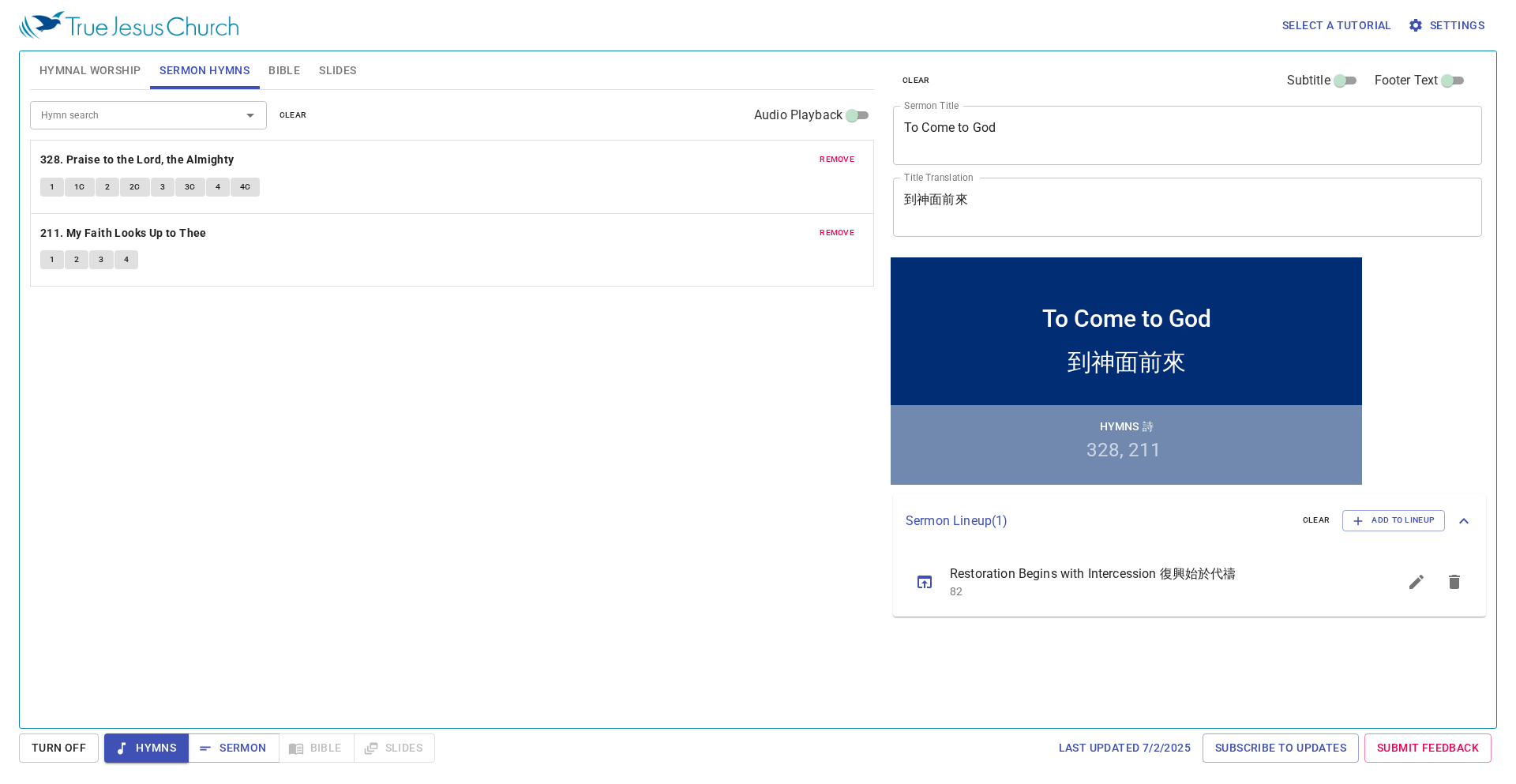 click on "Hymn search Hymn search   clear Audio Playback" at bounding box center [452, 115] 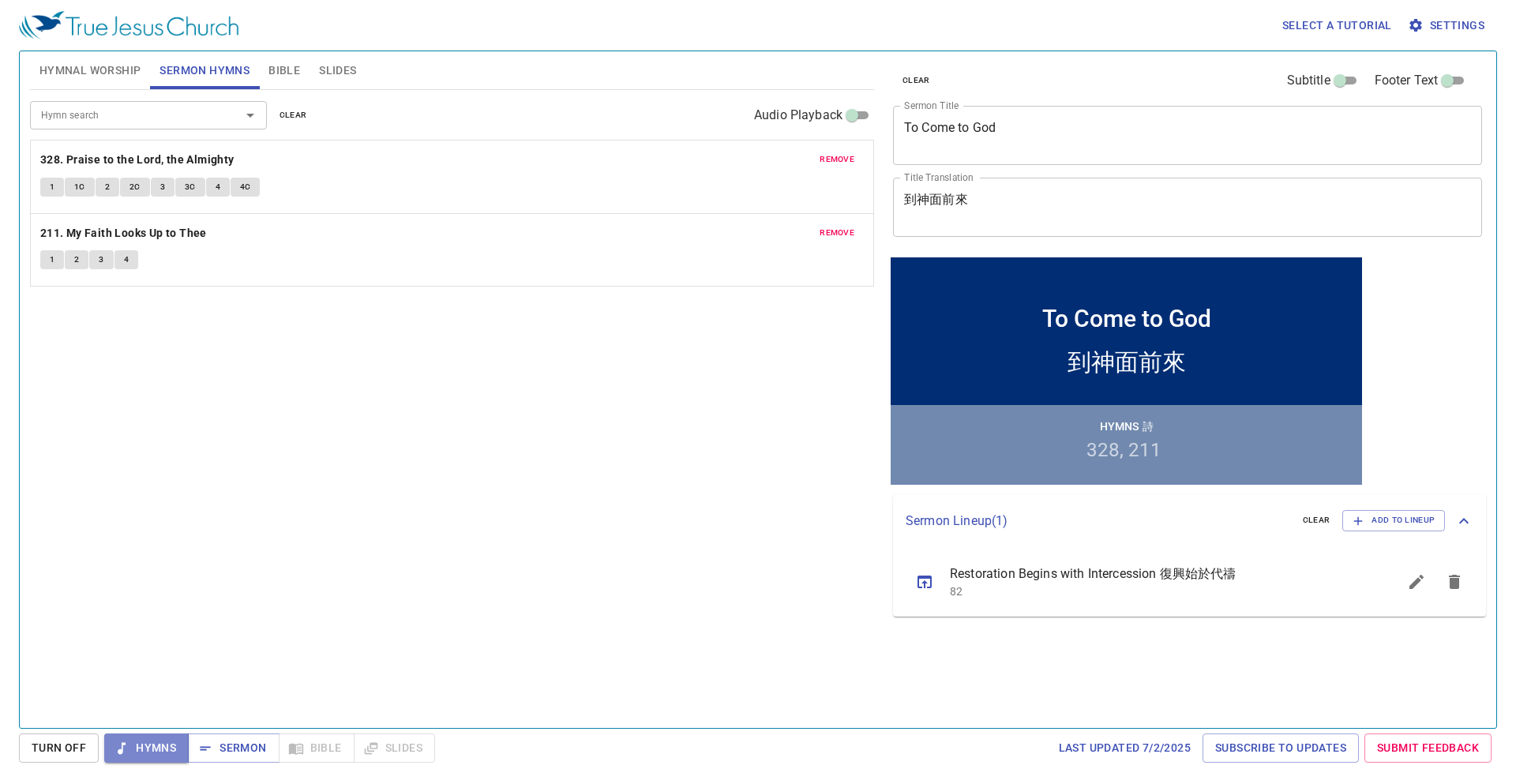 click on "Hymns" at bounding box center [146, 748] 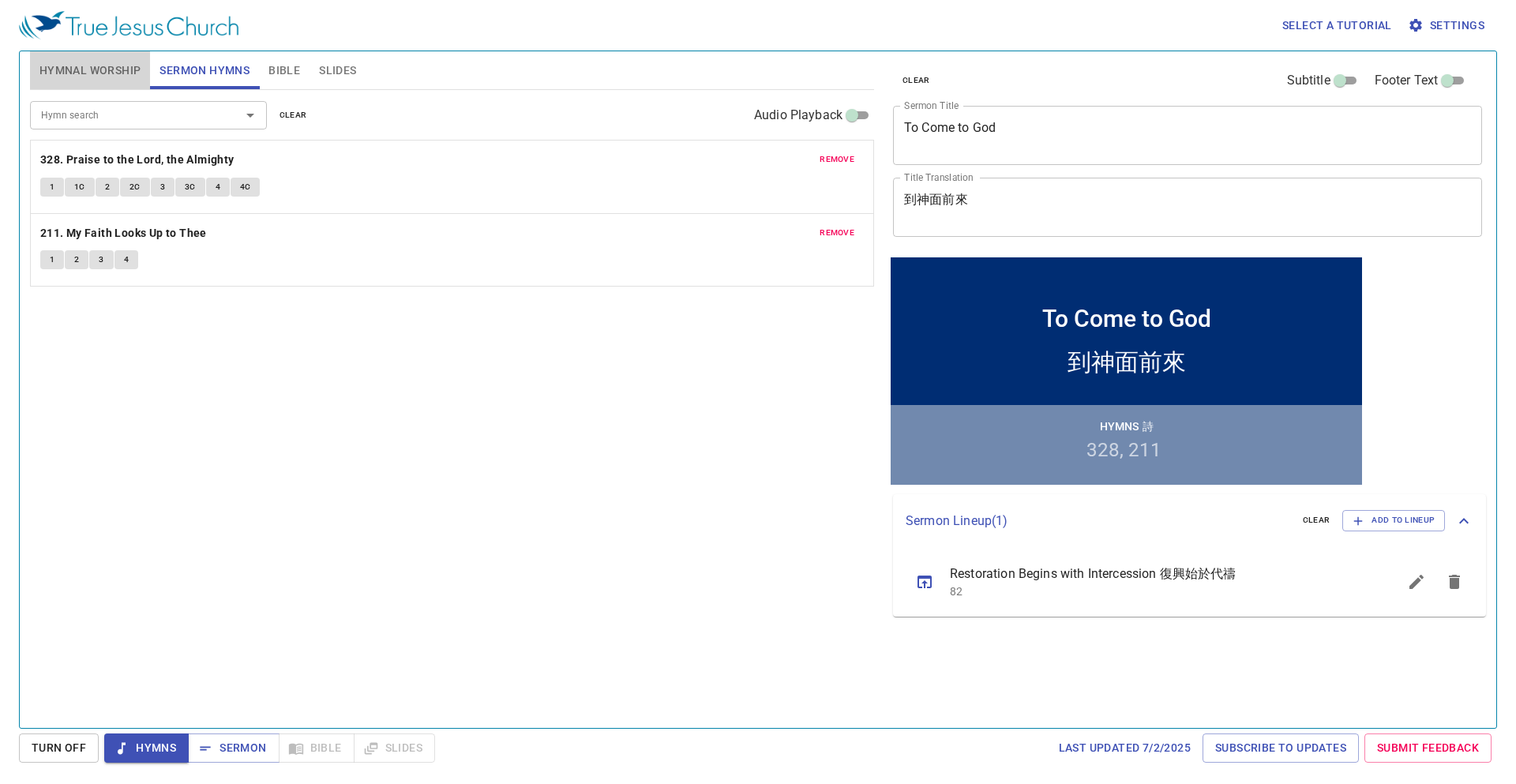 click on "Hymnal Worship" at bounding box center [90, 70] 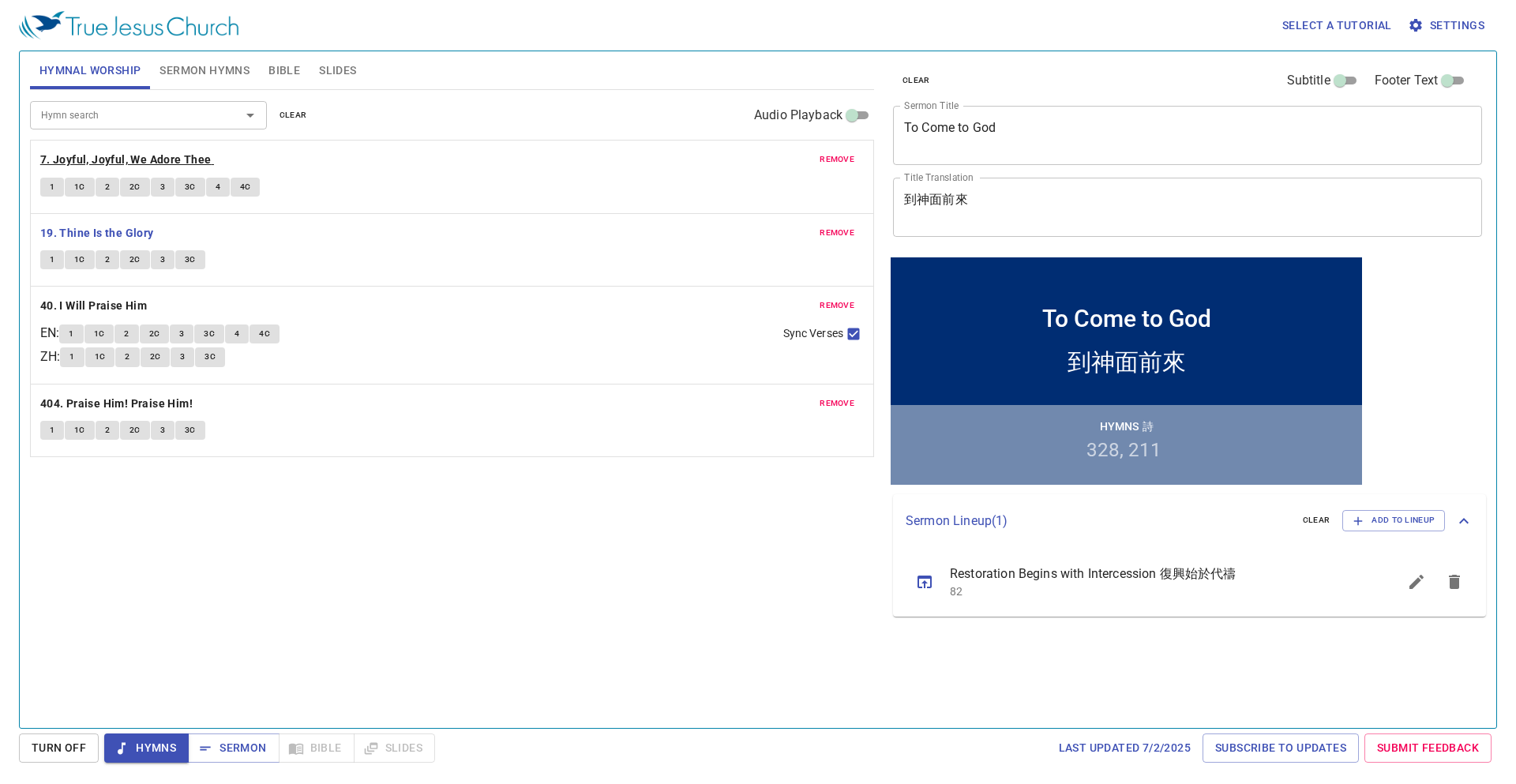 click on "7. Joyful, Joyful, We Adore Thee" at bounding box center [126, 159] 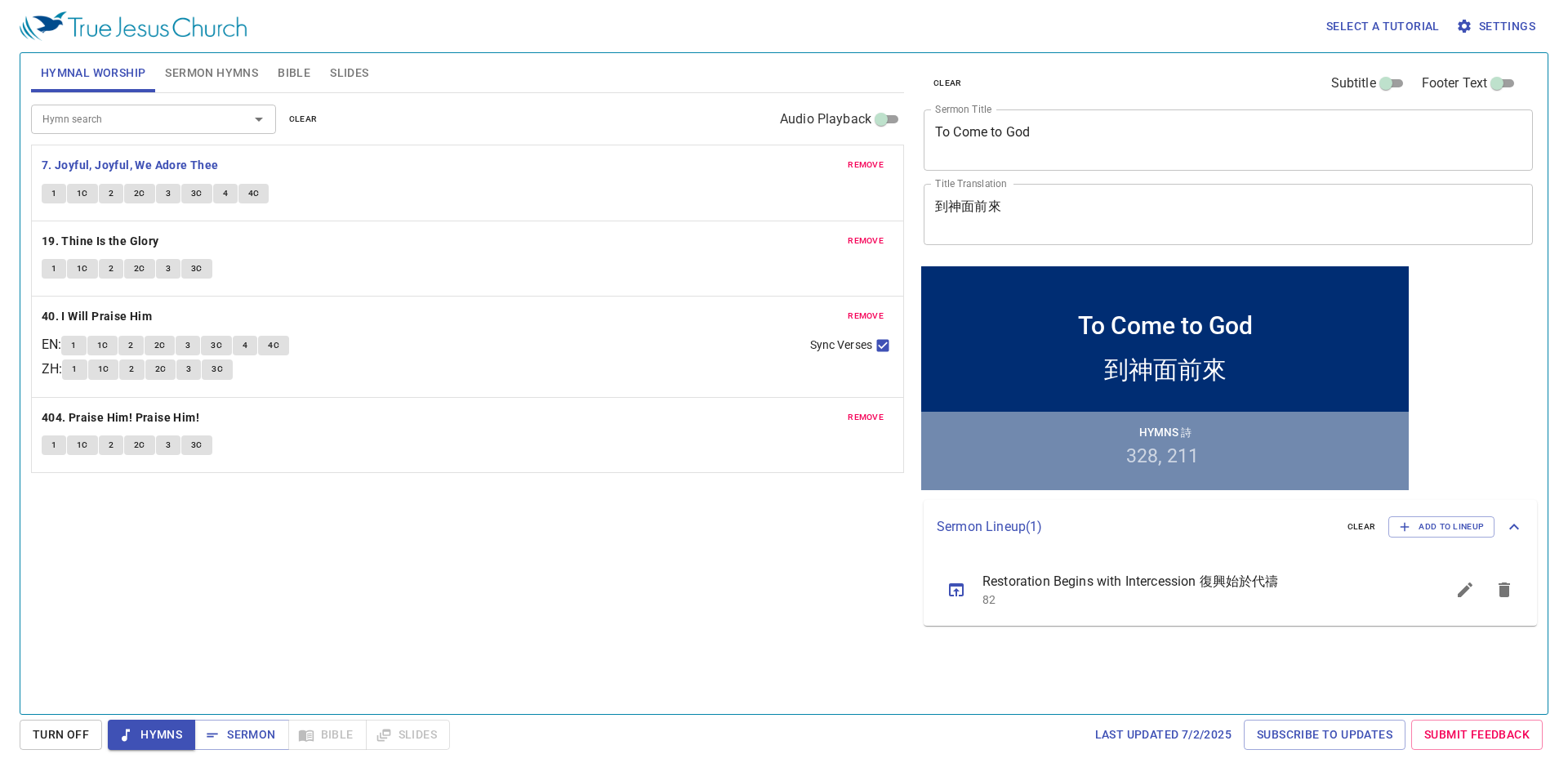 type 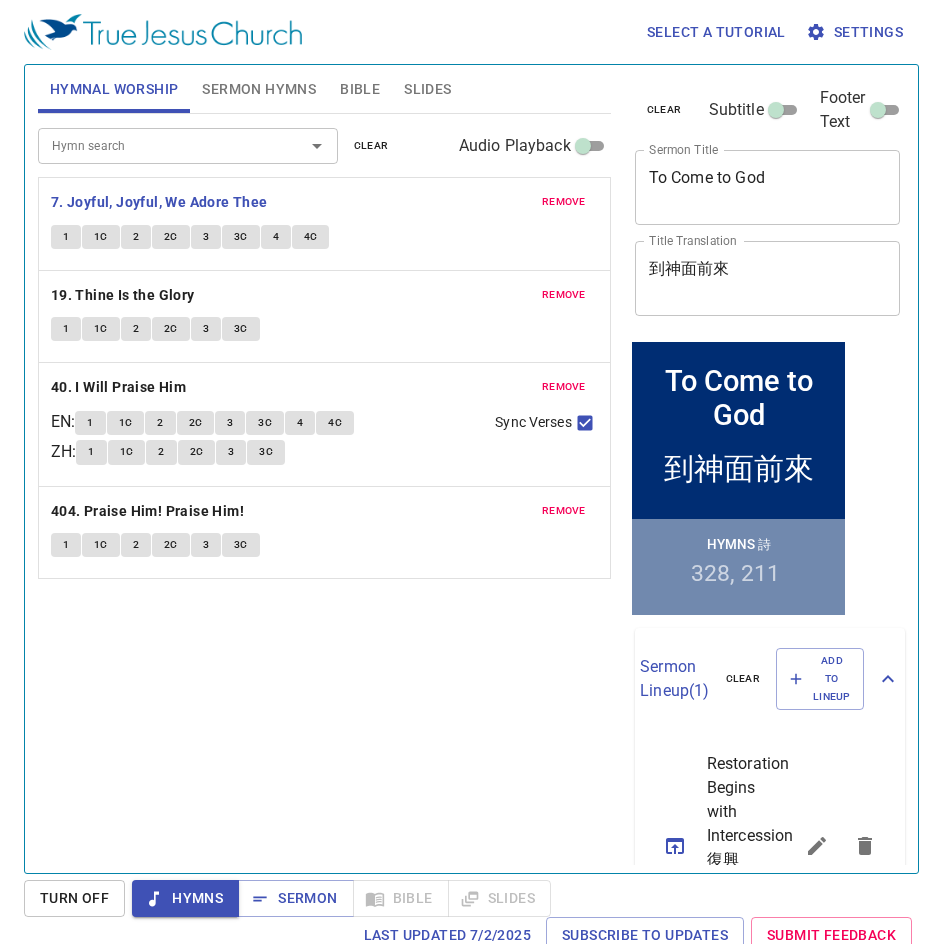 click on "Sermon Hymns" at bounding box center (259, 89) 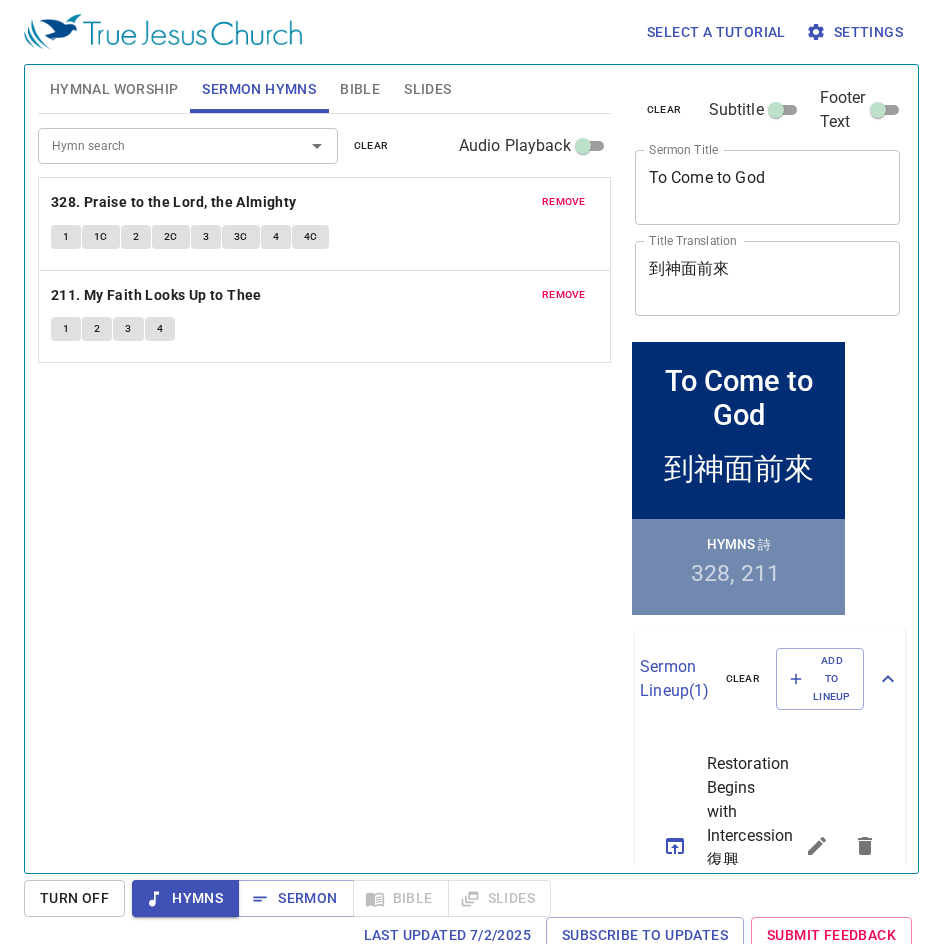 click on "To Come to God" at bounding box center [768, 187] 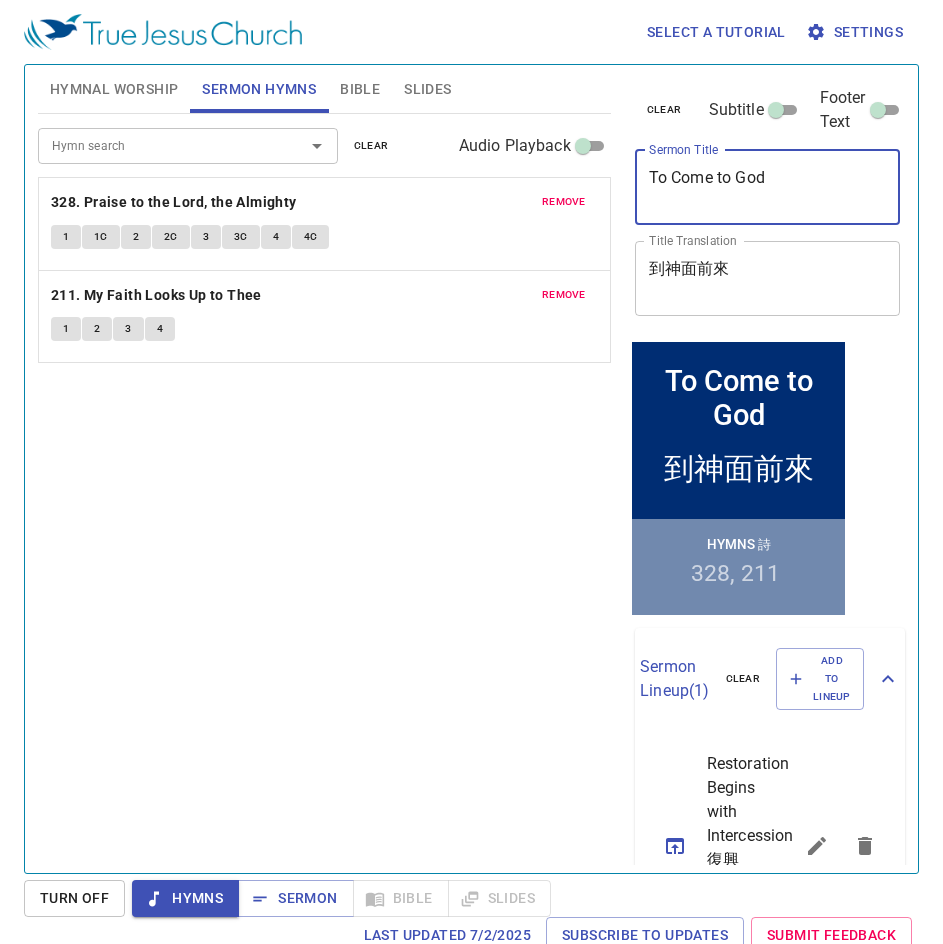 click on "To Come to God" at bounding box center (768, 187) 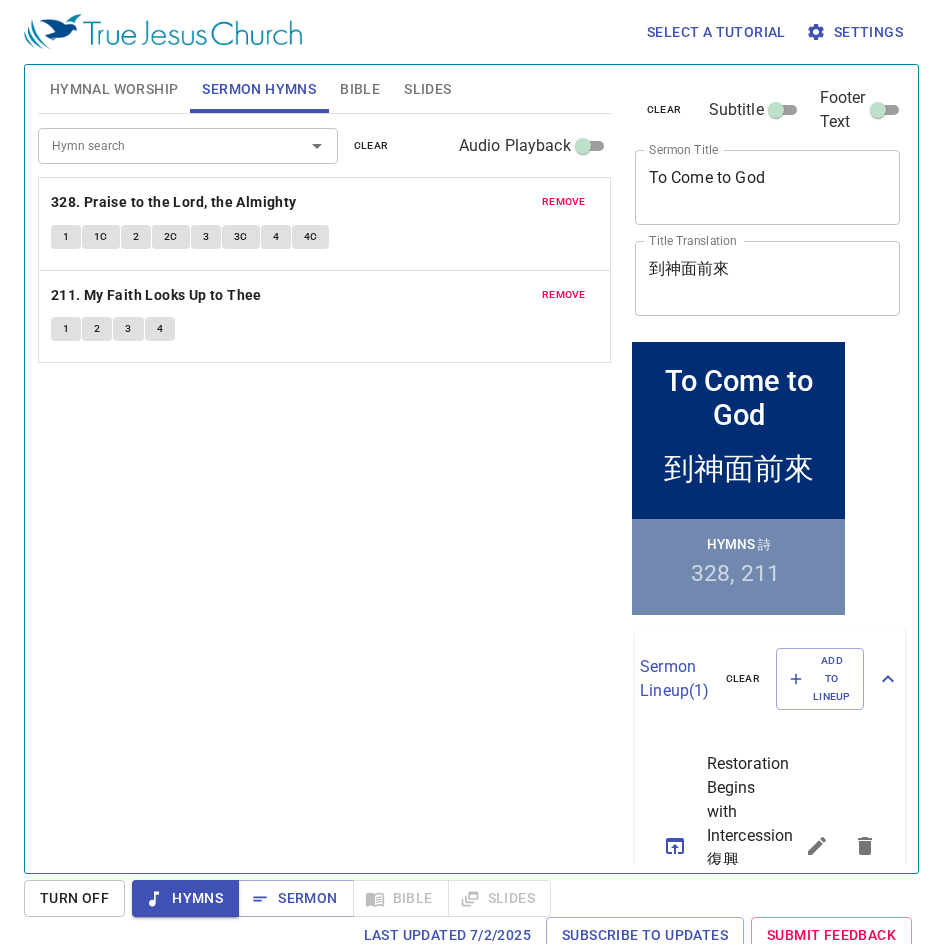 click on "Hymnal Worship" at bounding box center (114, 89) 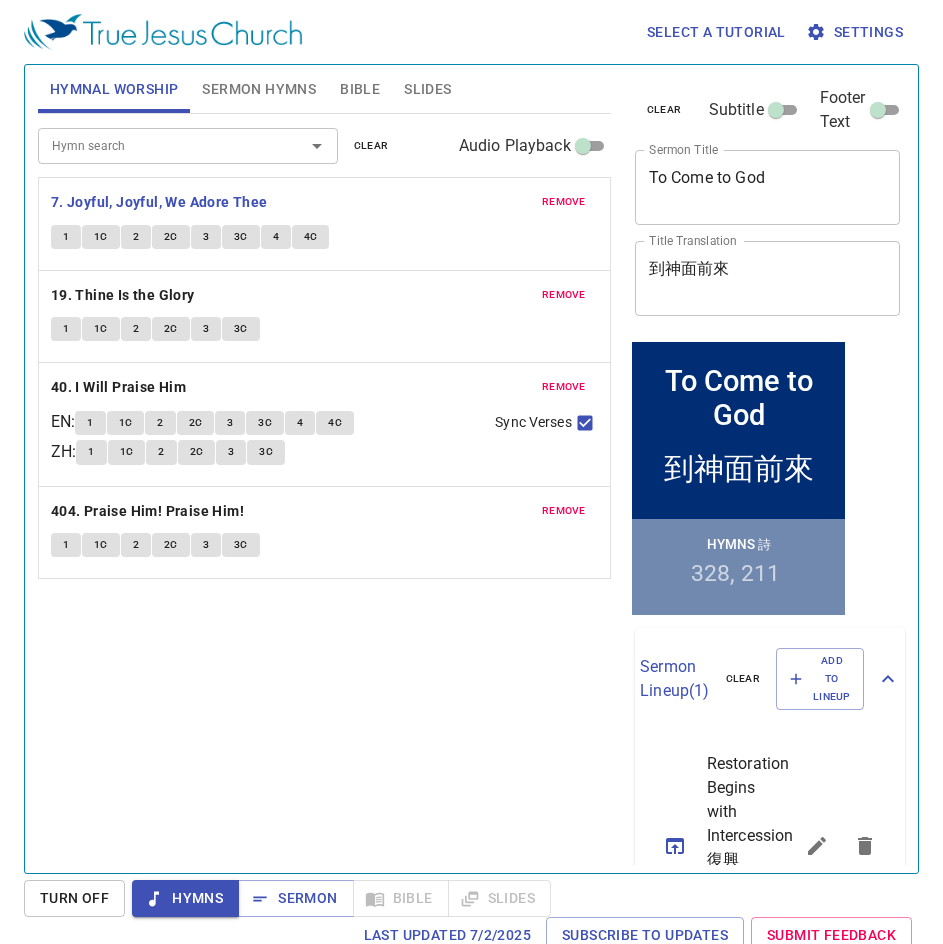 click on "1" at bounding box center [66, 237] 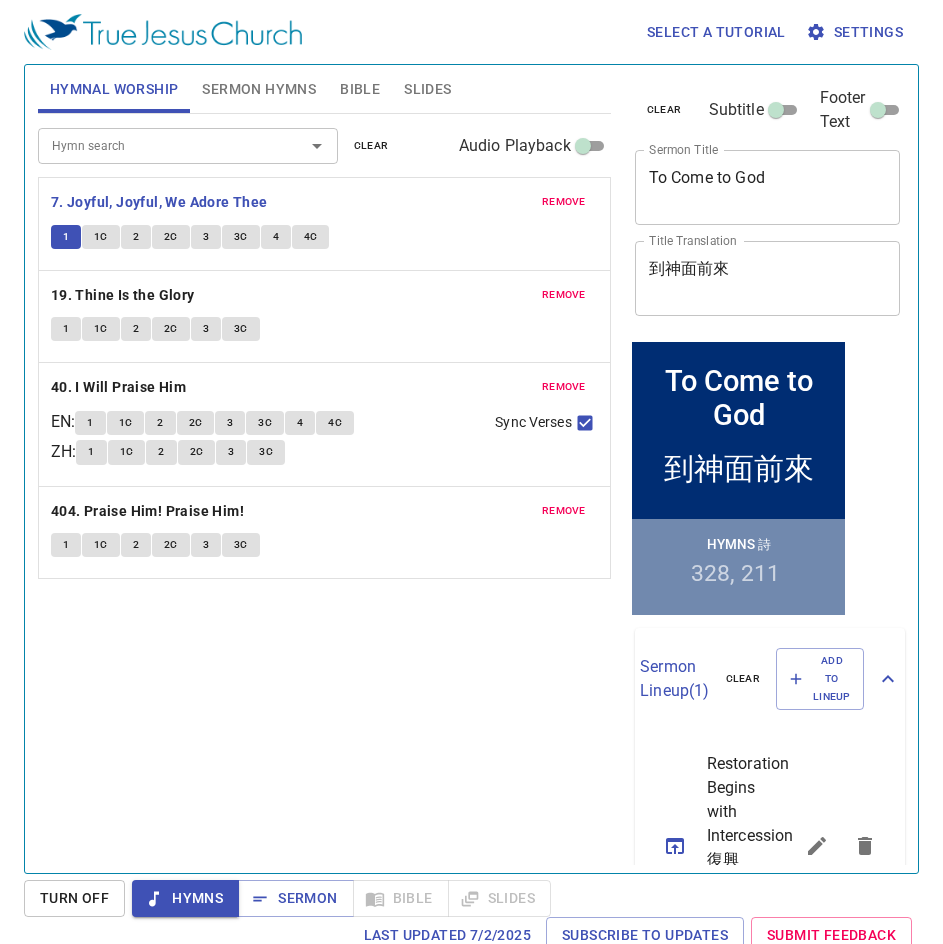 click on "2" at bounding box center [136, 237] 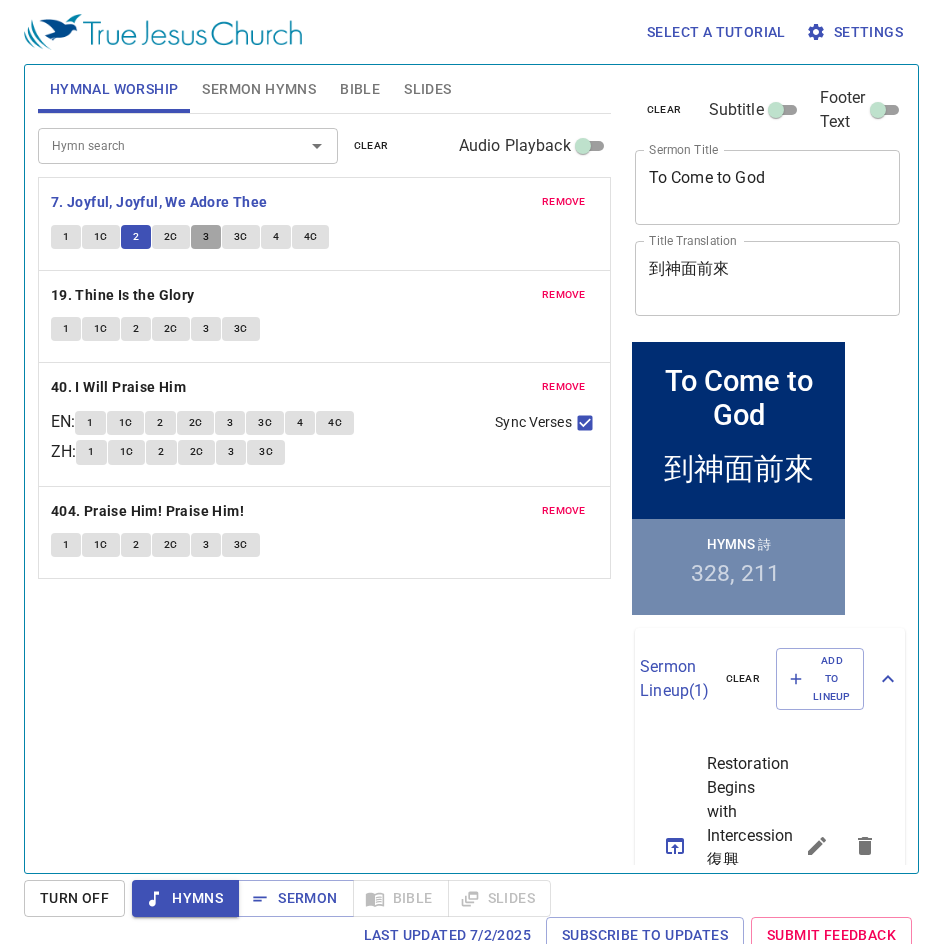 click on "3" at bounding box center [206, 237] 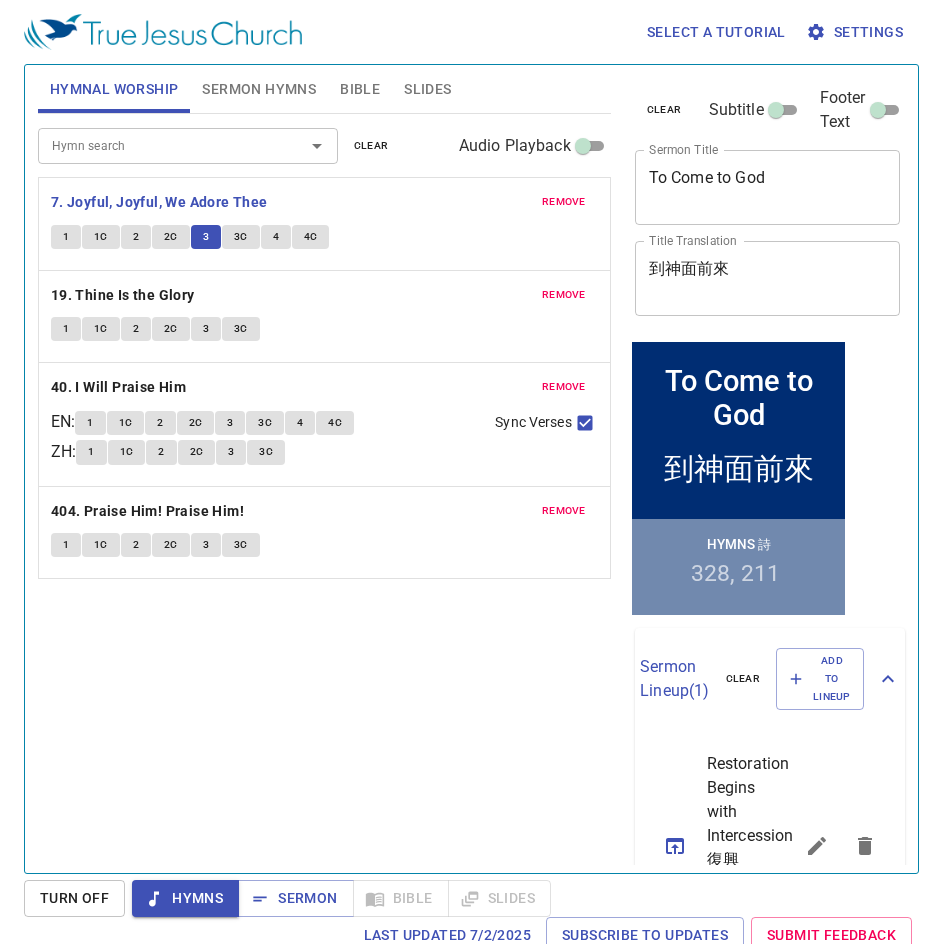 click on "2C" at bounding box center (171, 237) 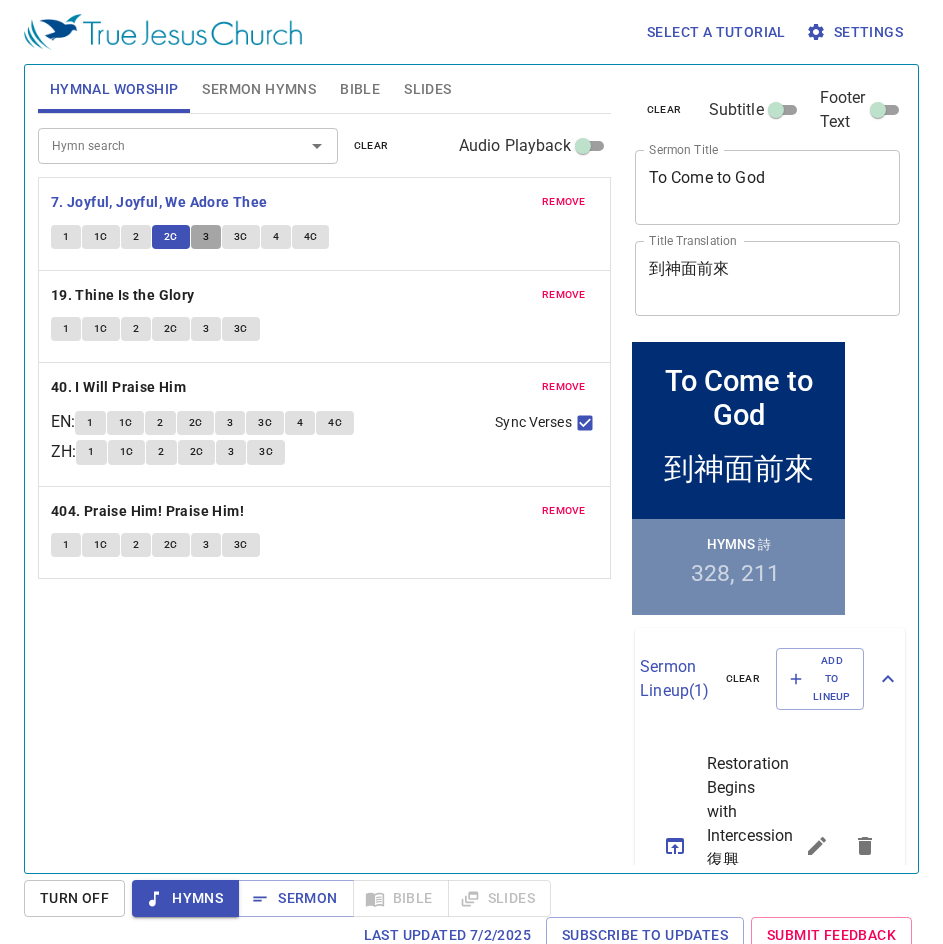 click on "3" at bounding box center (206, 237) 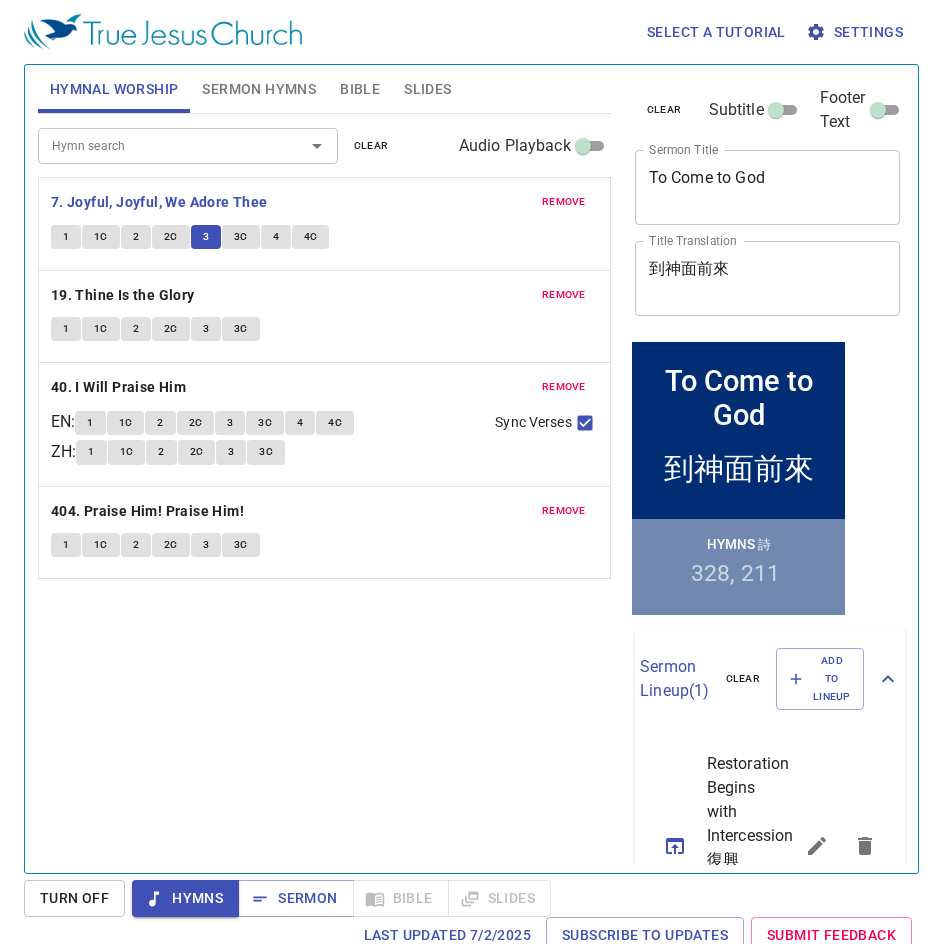 click on "Hymn search Hymn search   clear Audio Playback remove 7. Joyful, Joyful, We Adore Thee   1 1C 2 2C 3 3C 4 4C remove 19. Thine Is the Glory   1 1C 2 2C 3 3C remove 40. I Will Praise Him   EN :   1 1C 2 2C 3 3C 4 4C ZH :   1 1C 2 2C 3 3C Sync Verses remove 404. Praise Him! Praise Him!   1 1C 2 2C 3 3C" at bounding box center (324, 485) 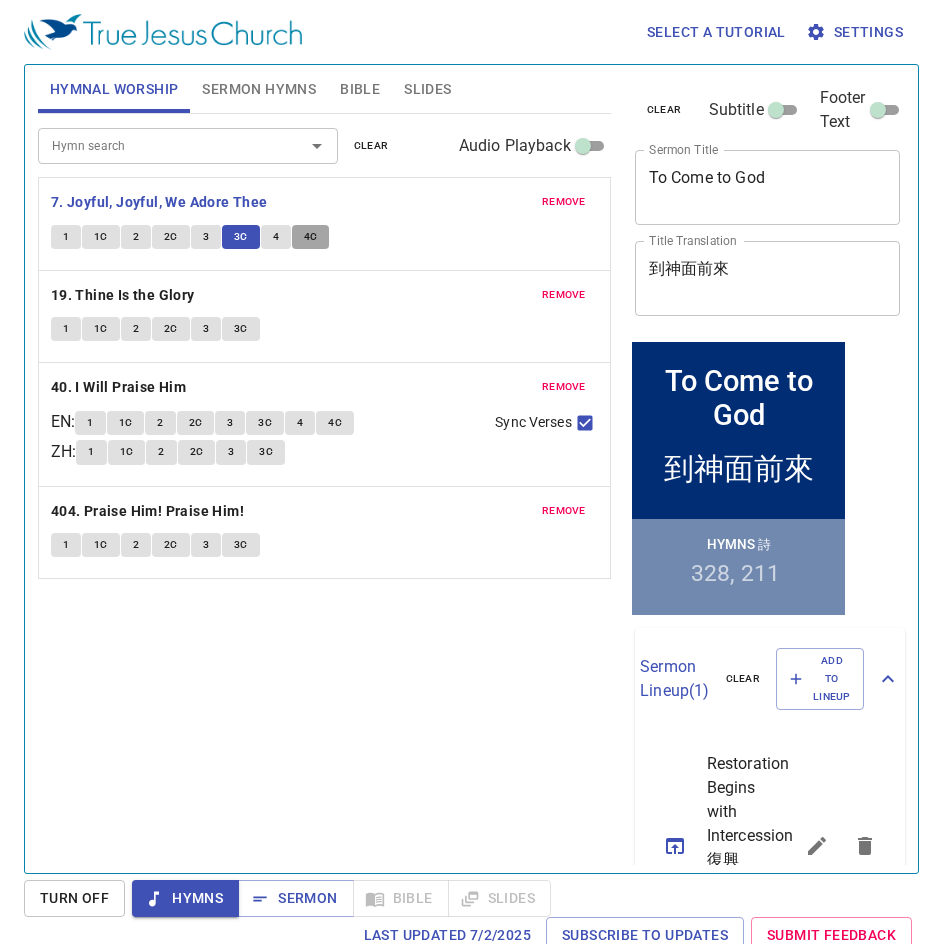 click on "4C" at bounding box center (311, 237) 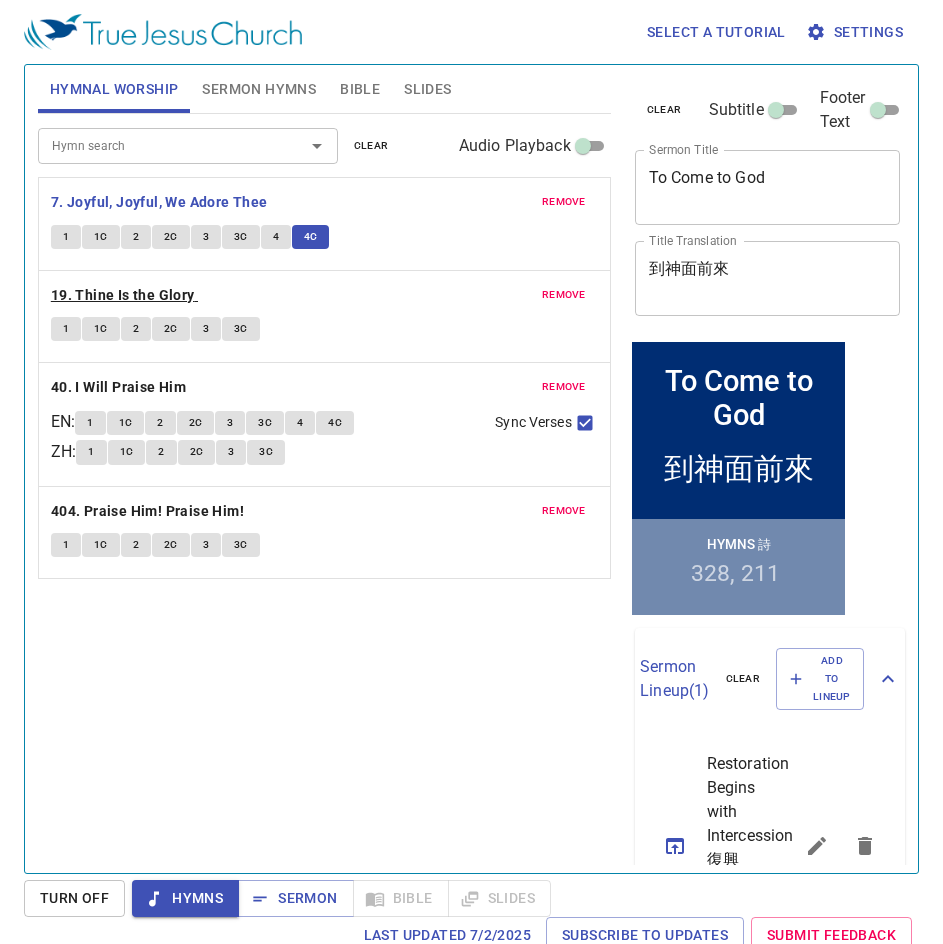click on "19. Thine Is the Glory" at bounding box center (123, 295) 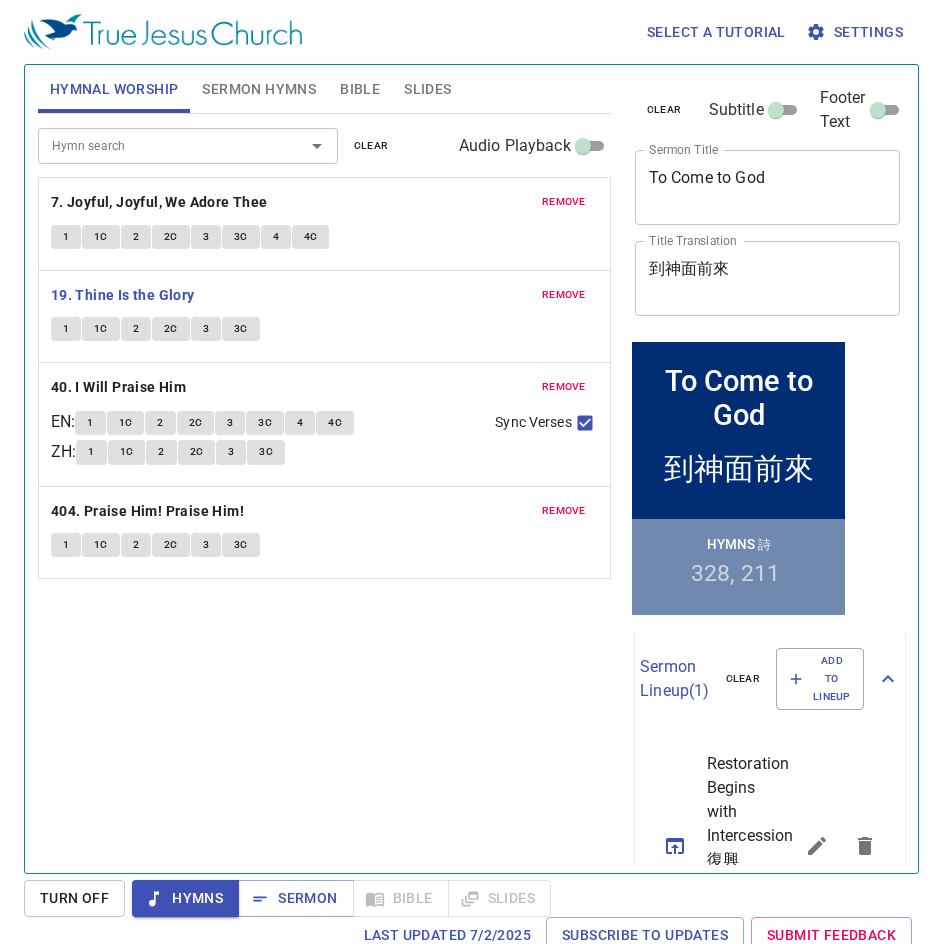 click on "1" at bounding box center (66, 237) 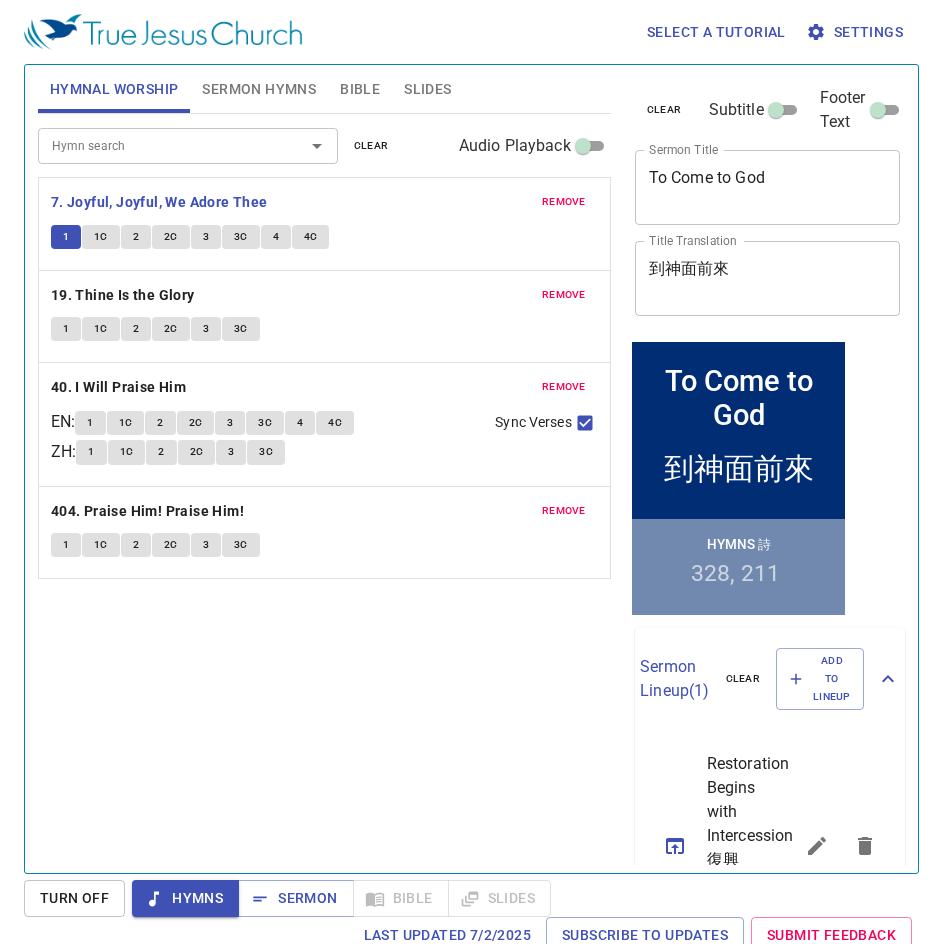 click on "1" at bounding box center [66, 329] 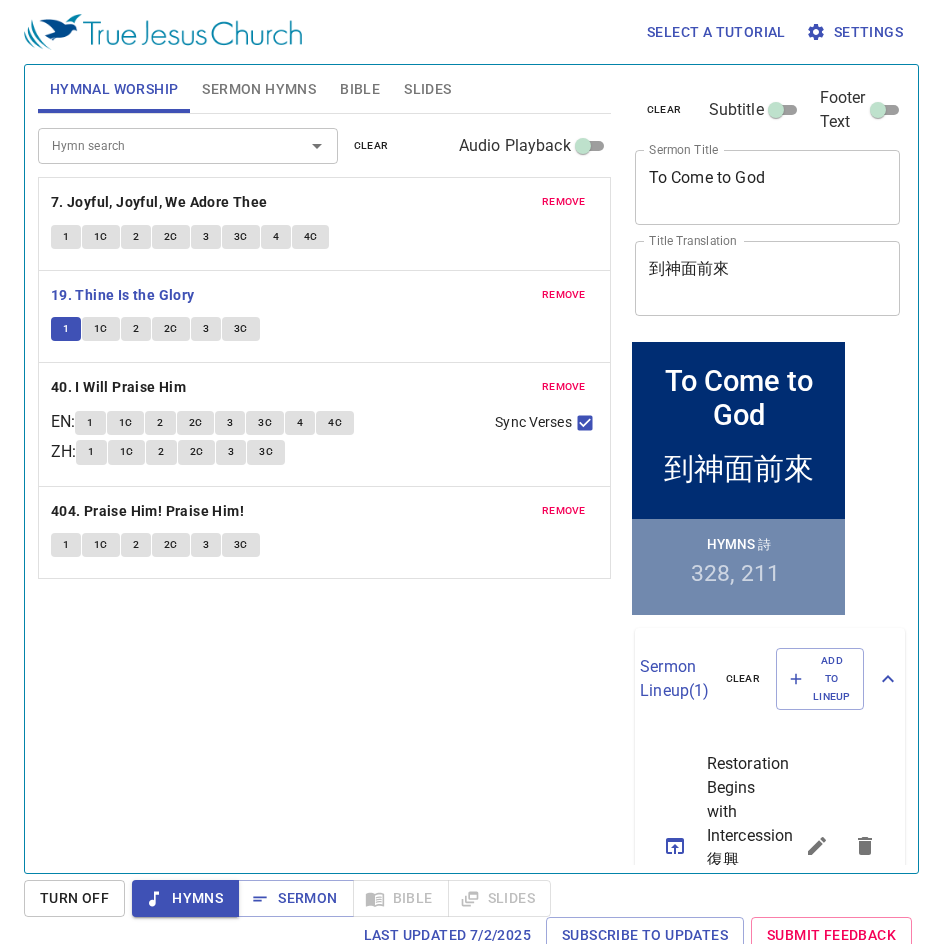 click on "1C" at bounding box center [101, 329] 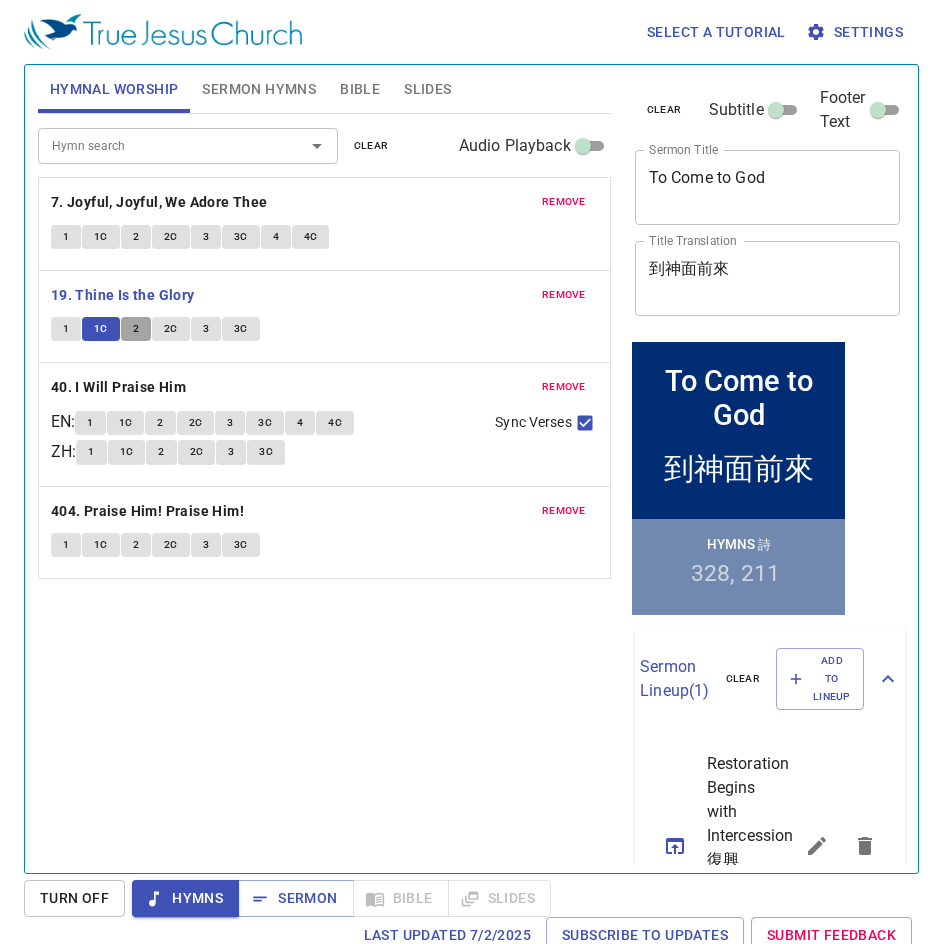 click on "2" at bounding box center [136, 329] 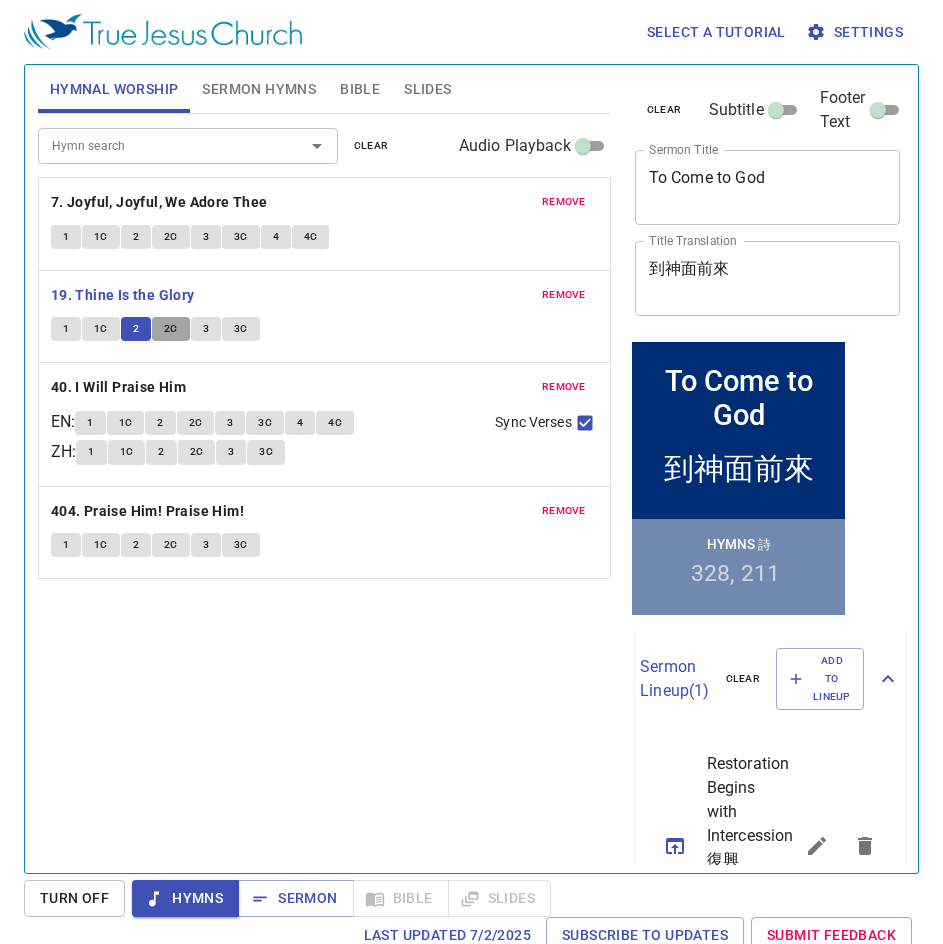 click on "2C" at bounding box center (171, 329) 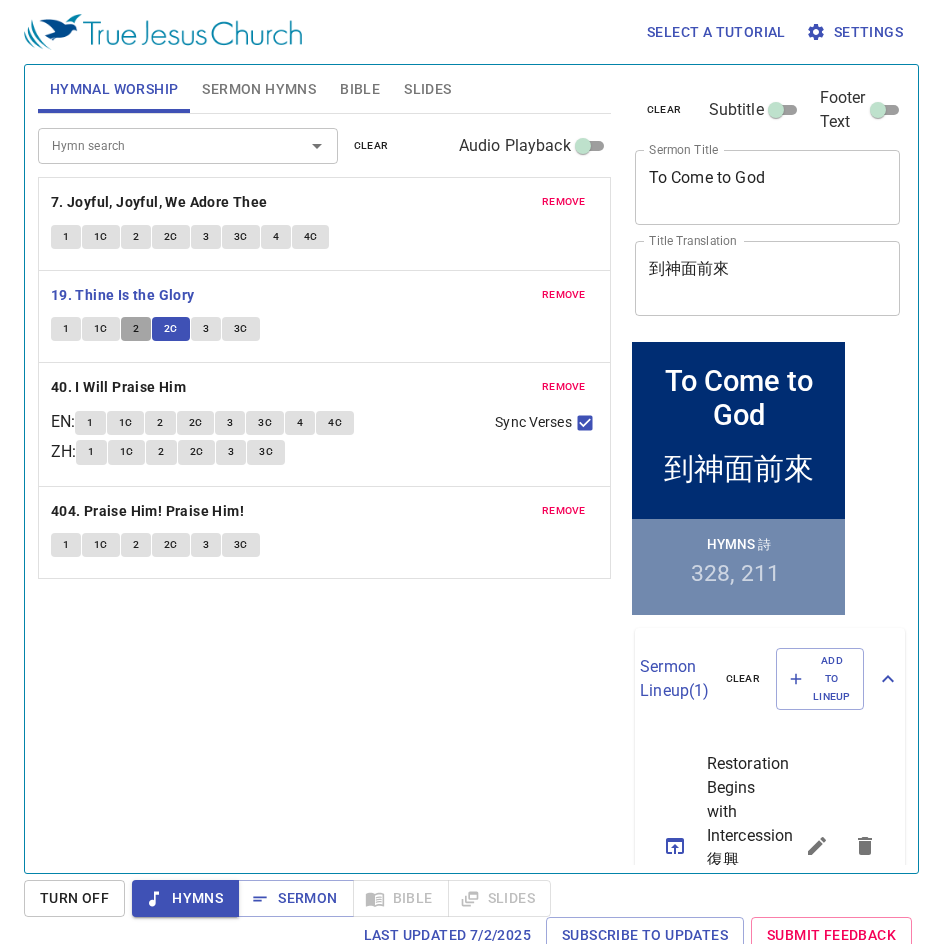 click on "2" at bounding box center (136, 329) 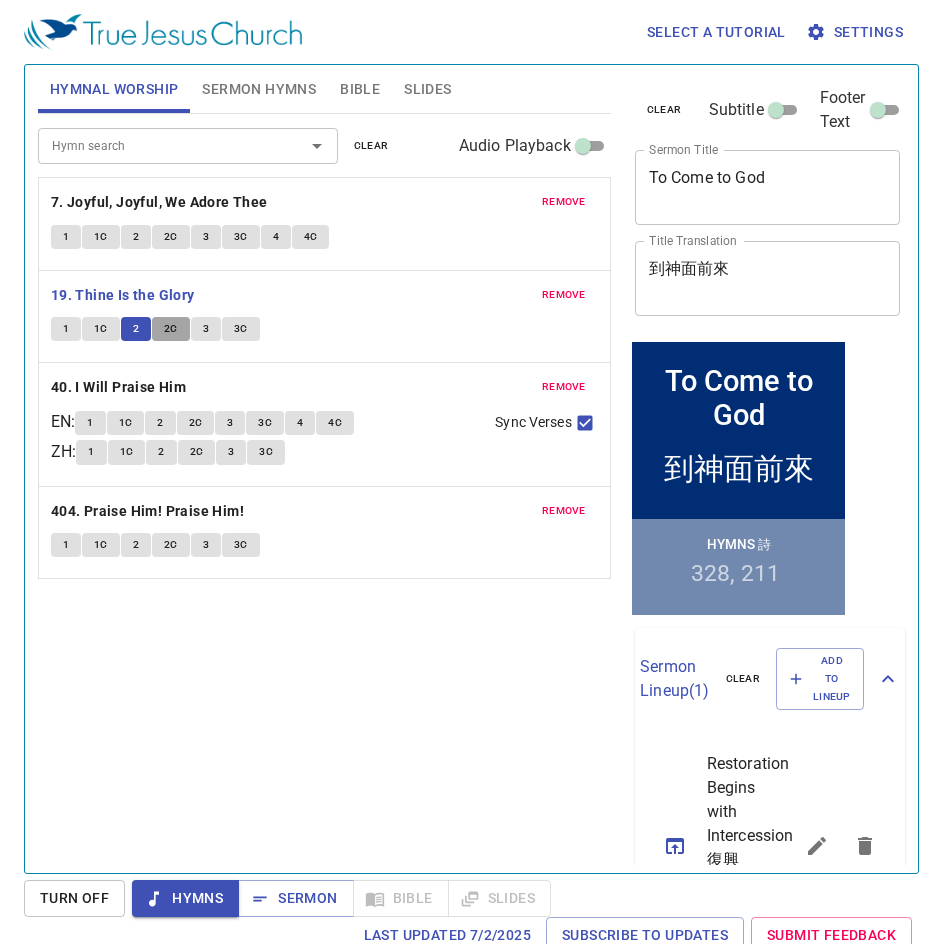 click on "2C" at bounding box center (171, 329) 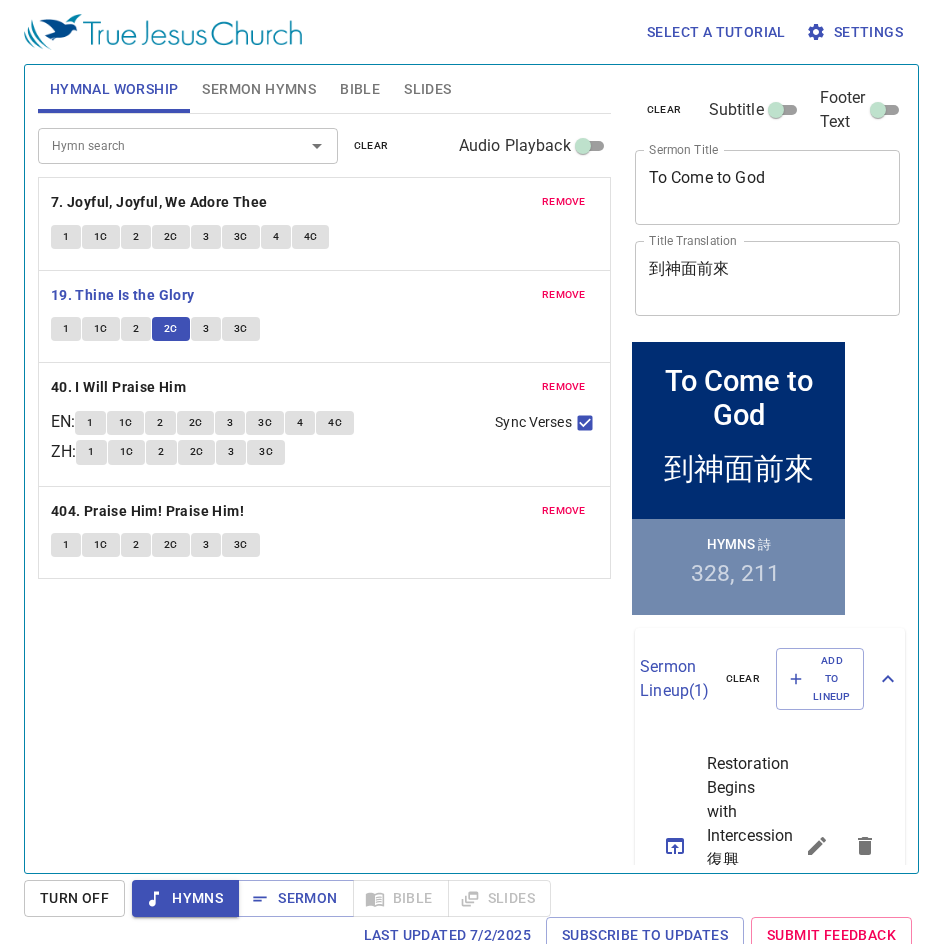 click on "3" at bounding box center [206, 329] 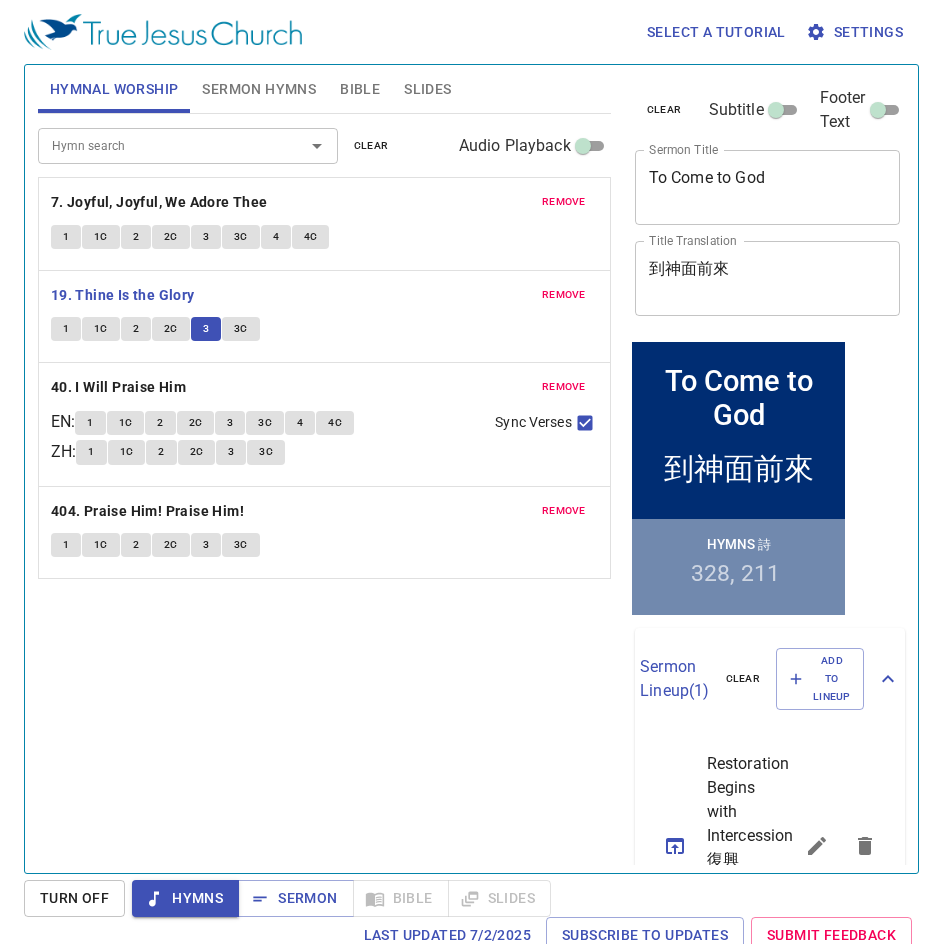 type 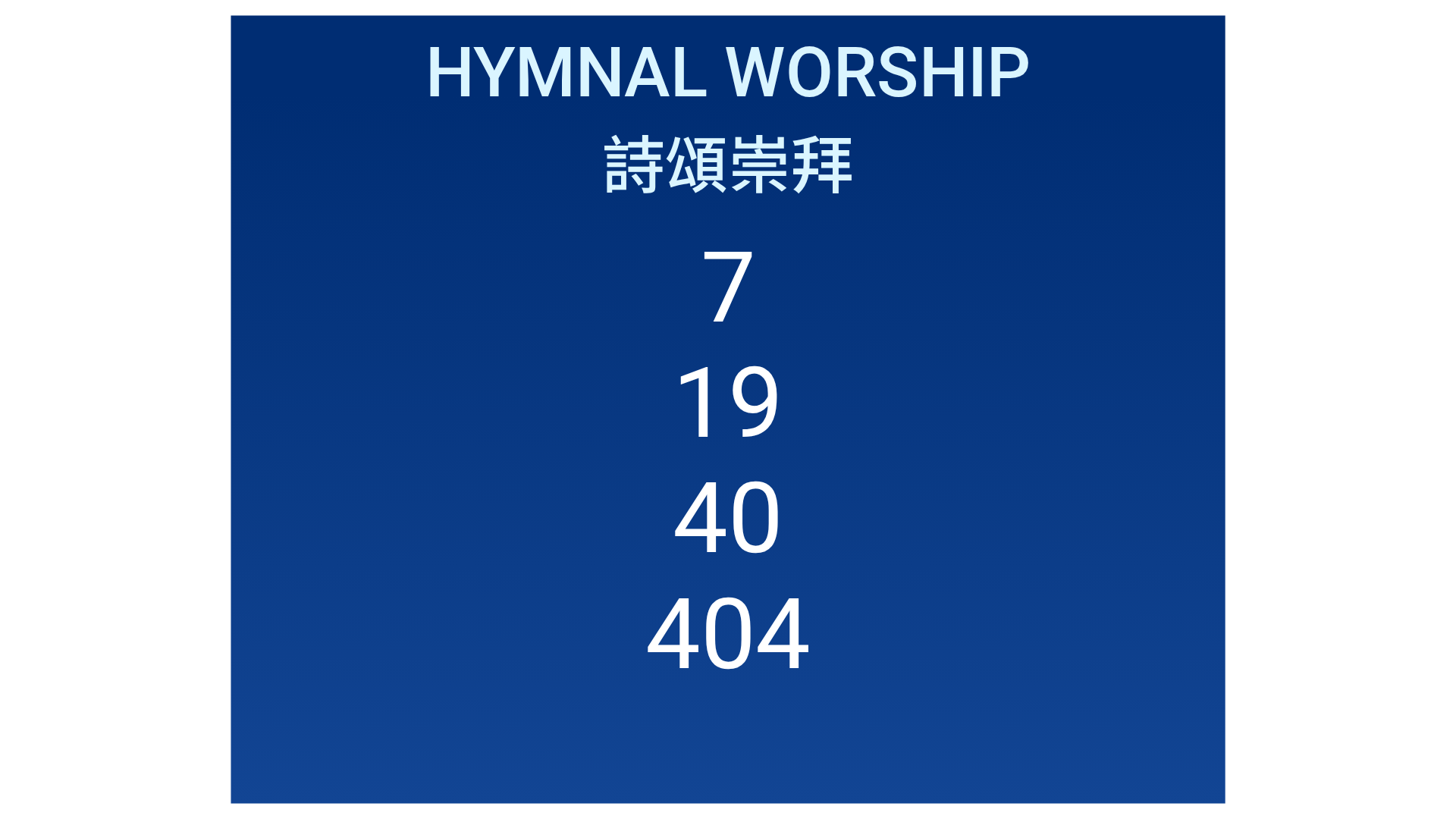 scroll, scrollTop: 0, scrollLeft: 0, axis: both 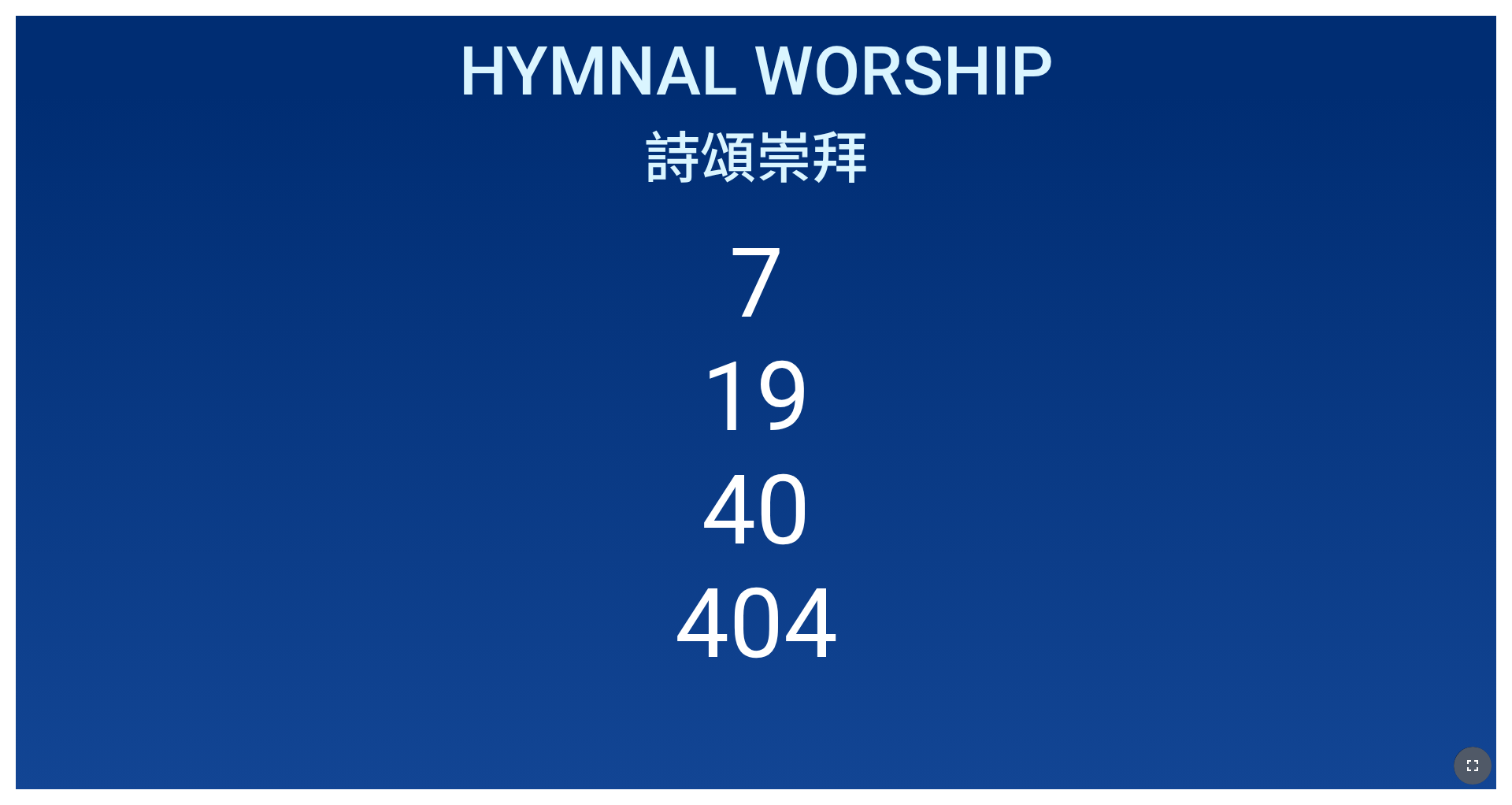 click 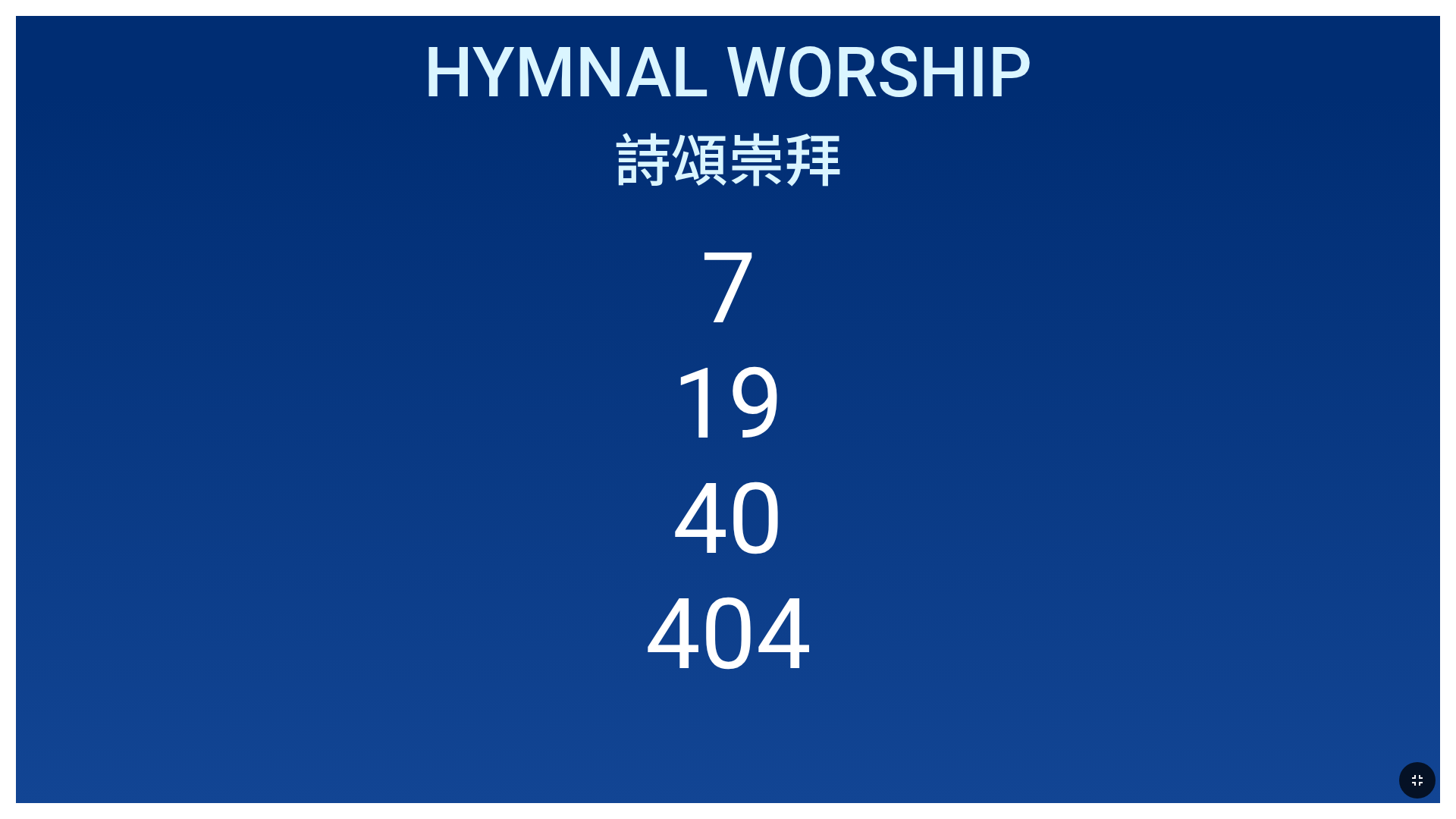 click on "7 19 40 404" at bounding box center [728, 500] 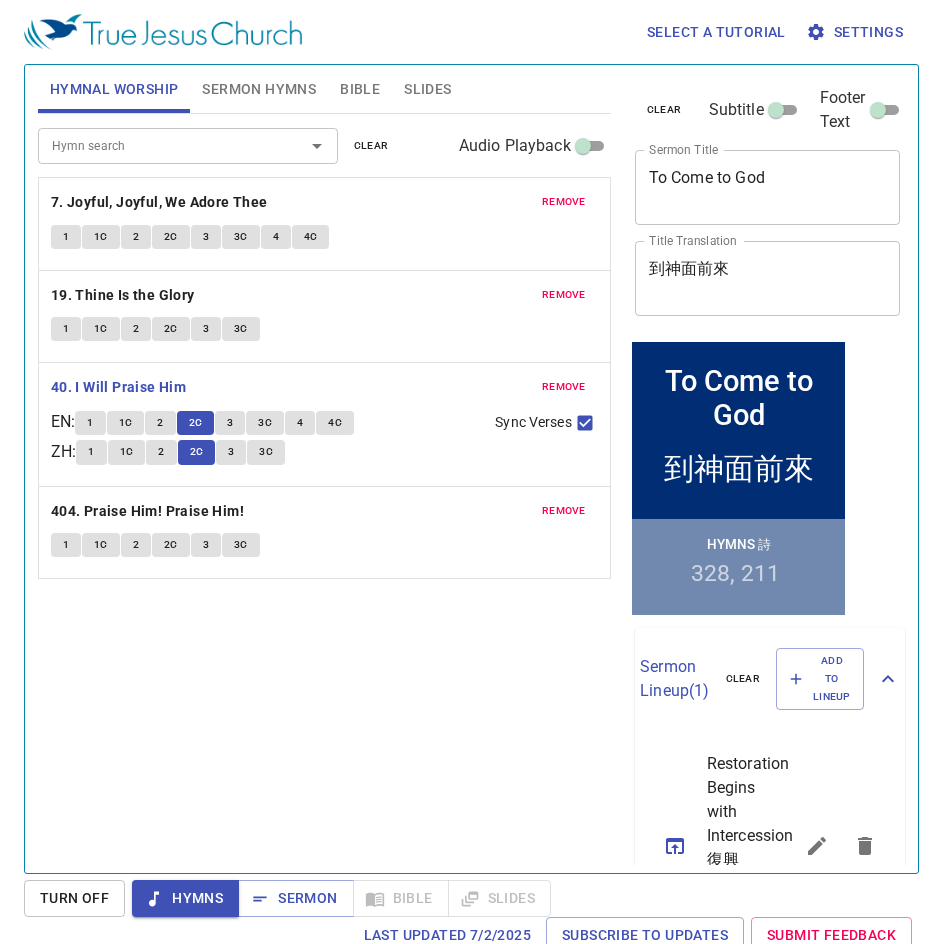 scroll, scrollTop: 0, scrollLeft: 0, axis: both 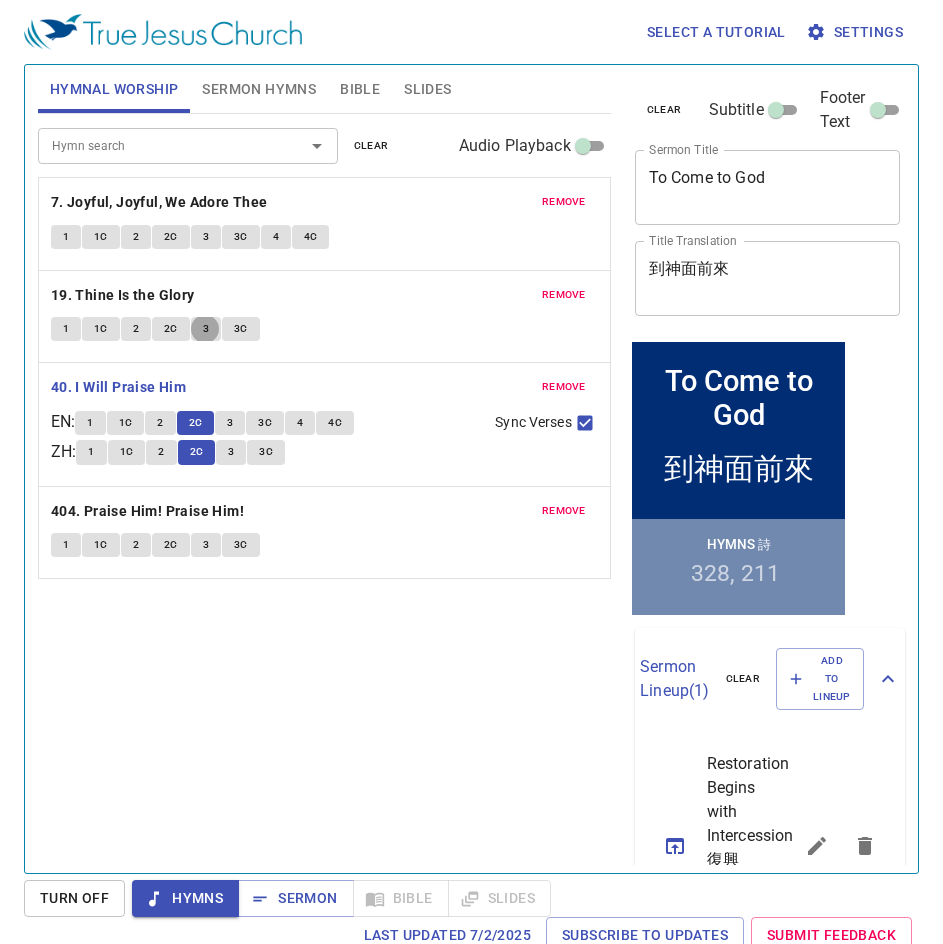 type 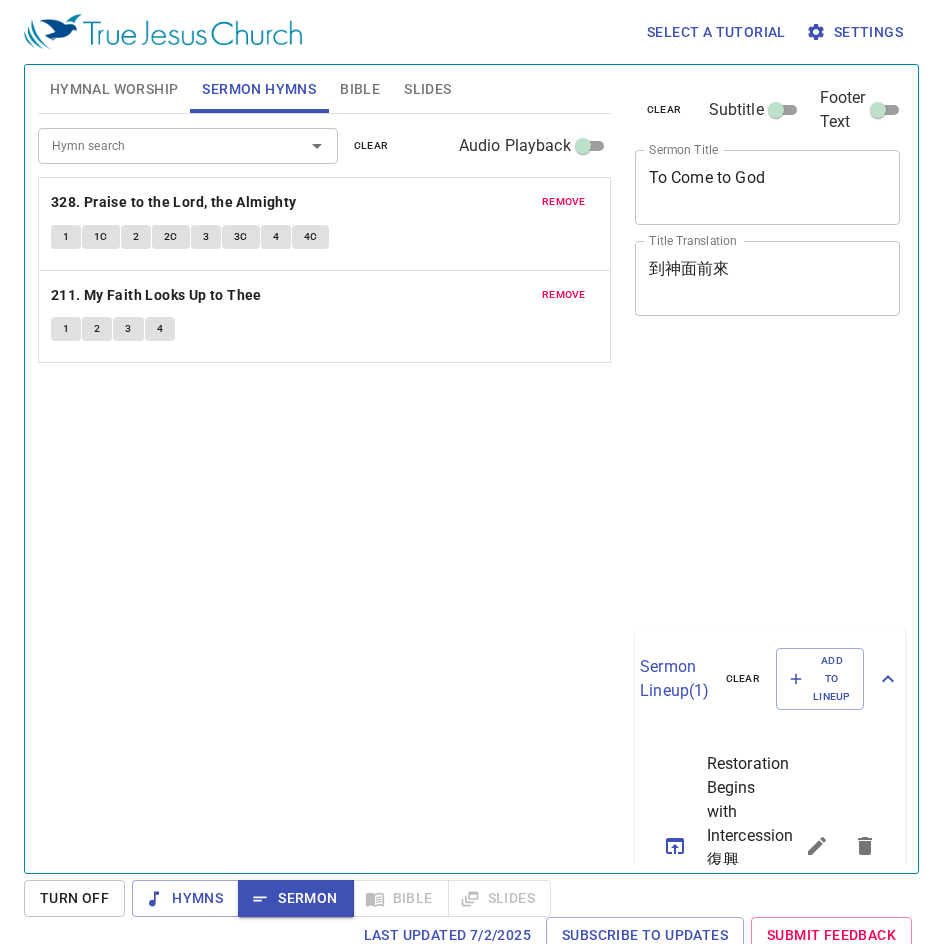 scroll, scrollTop: 0, scrollLeft: 0, axis: both 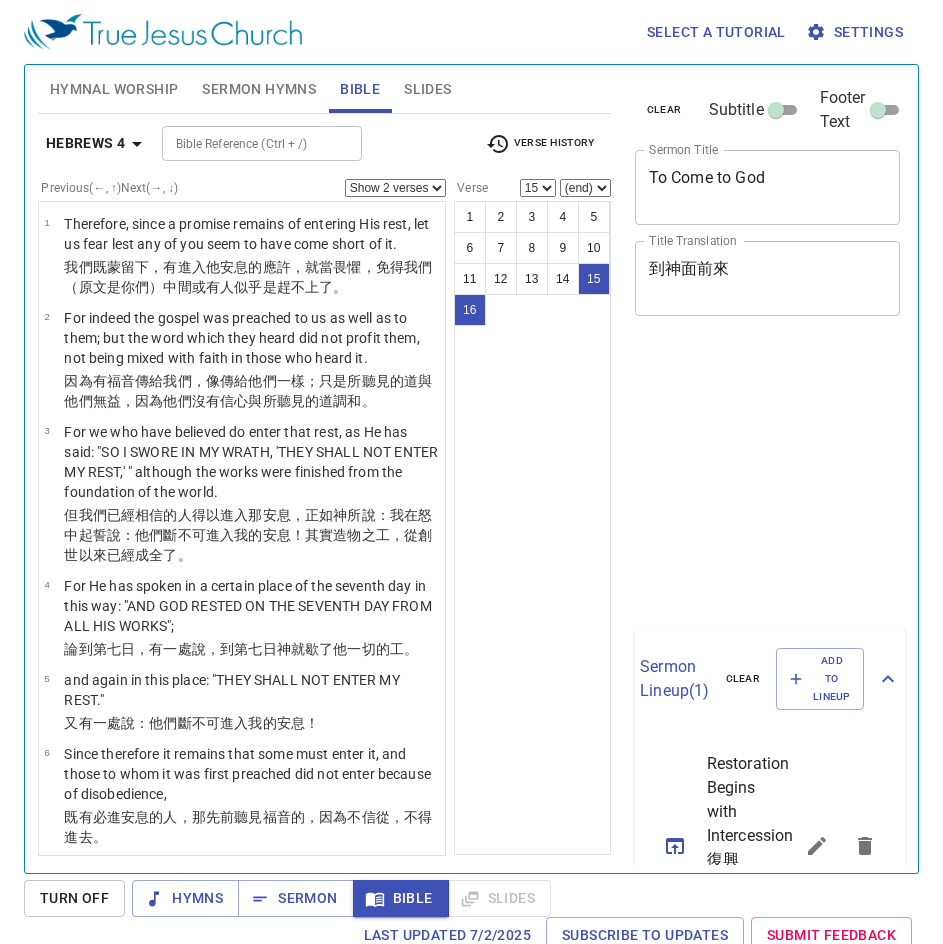 select on "2" 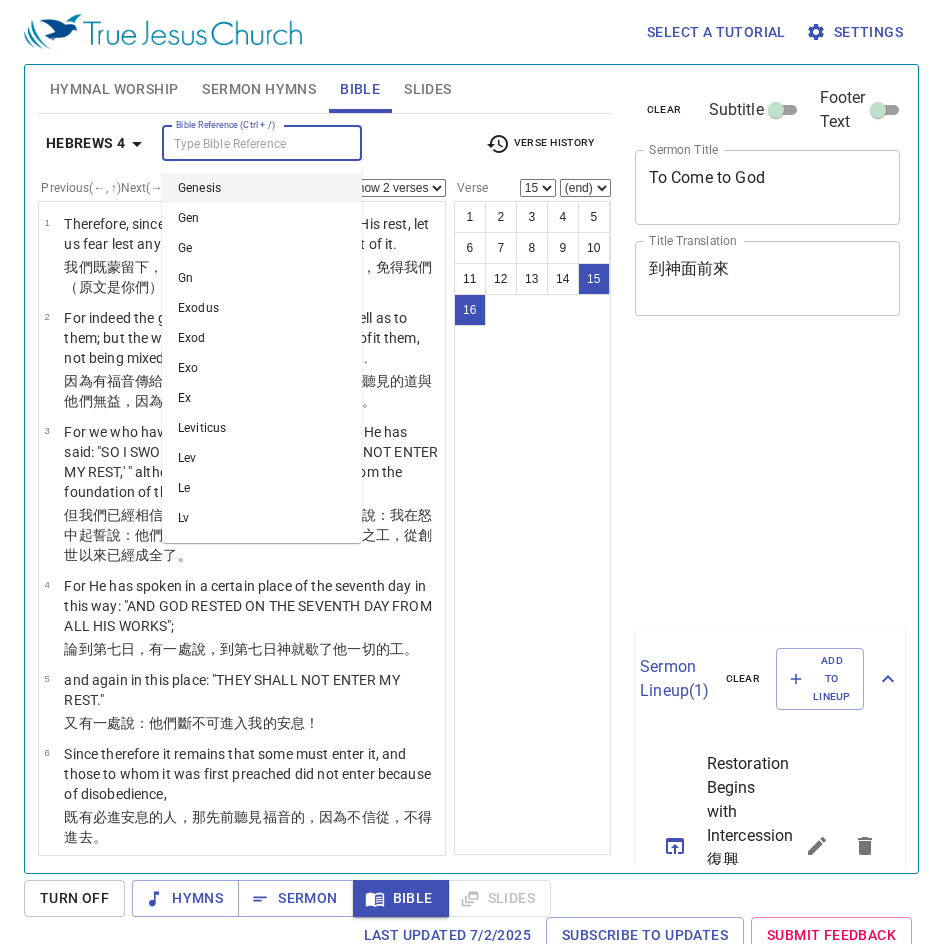 select on "2" 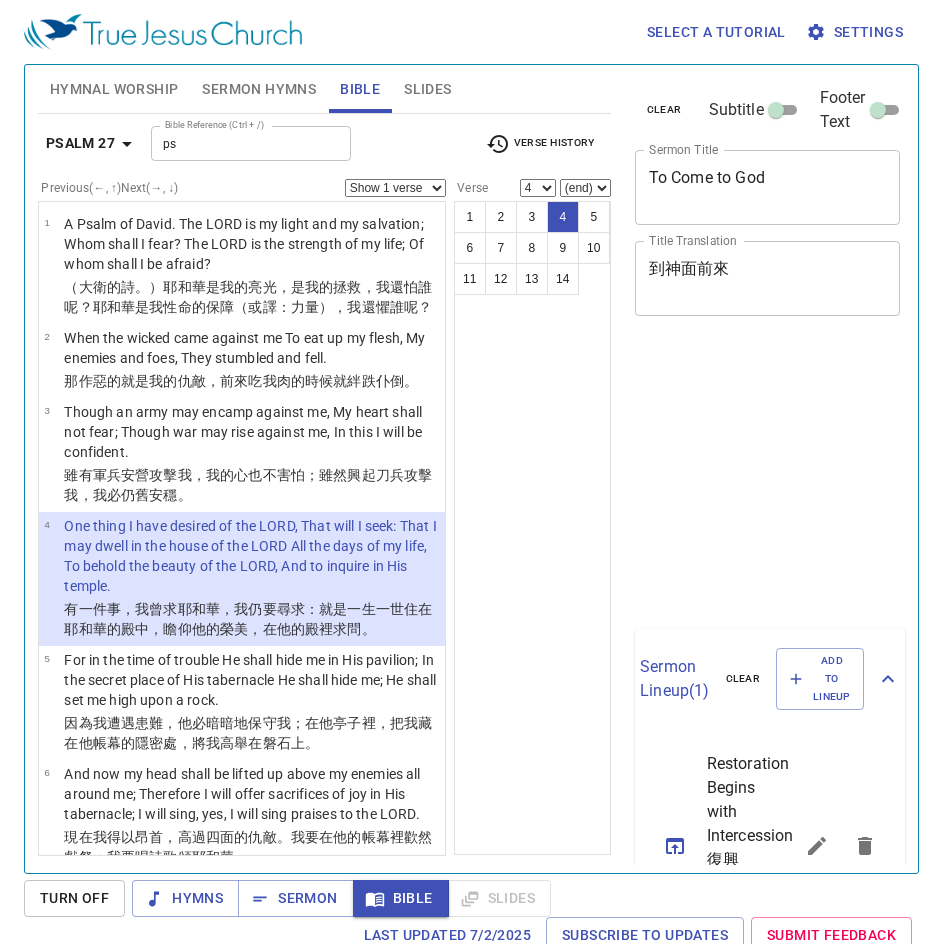 select on "4" 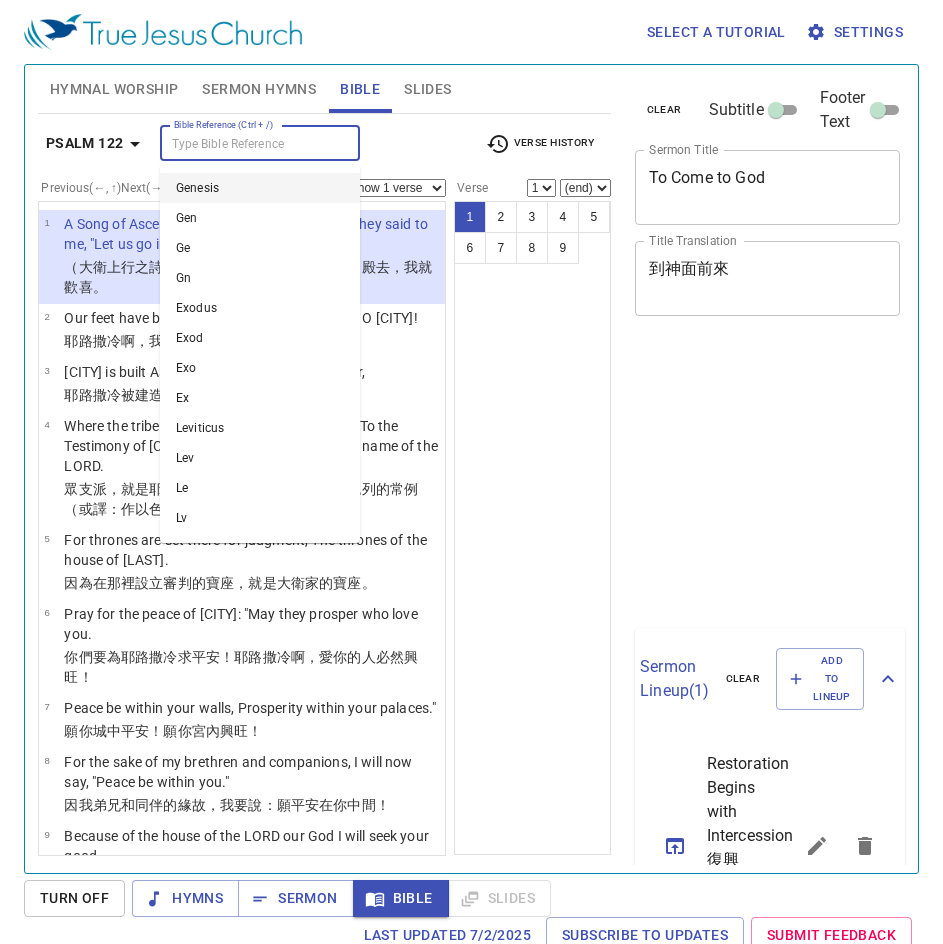 scroll, scrollTop: 9, scrollLeft: 0, axis: vertical 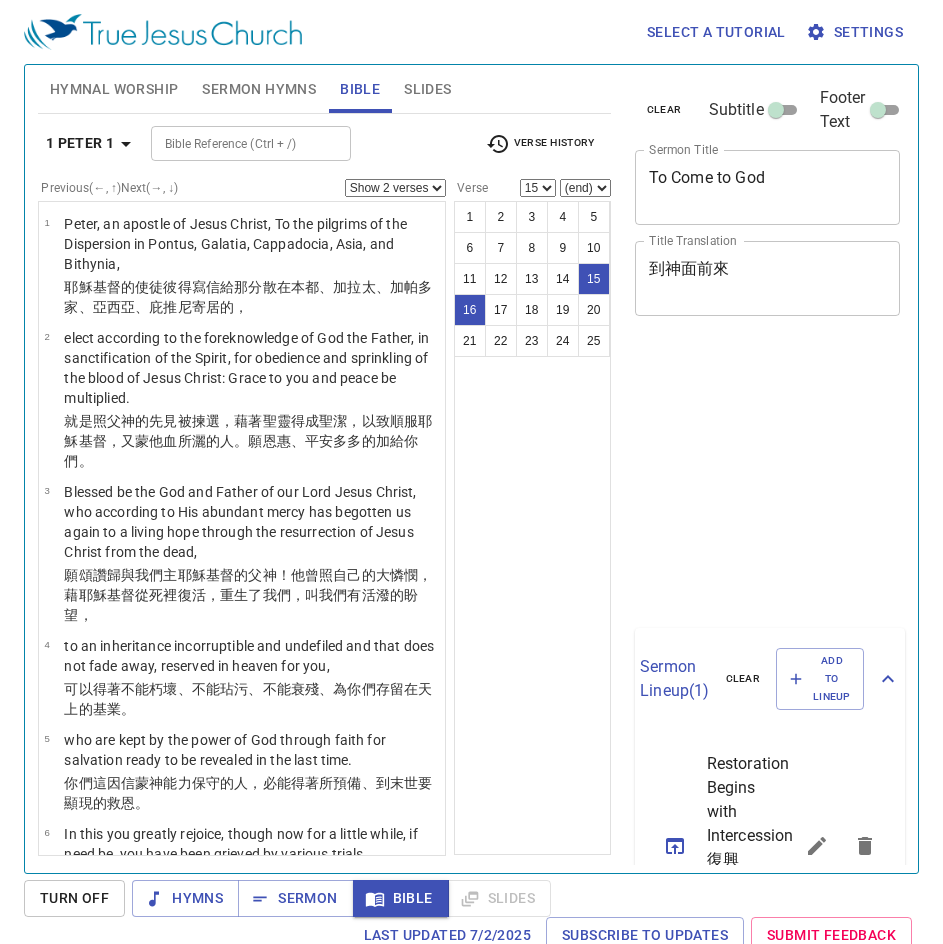 select on "2" 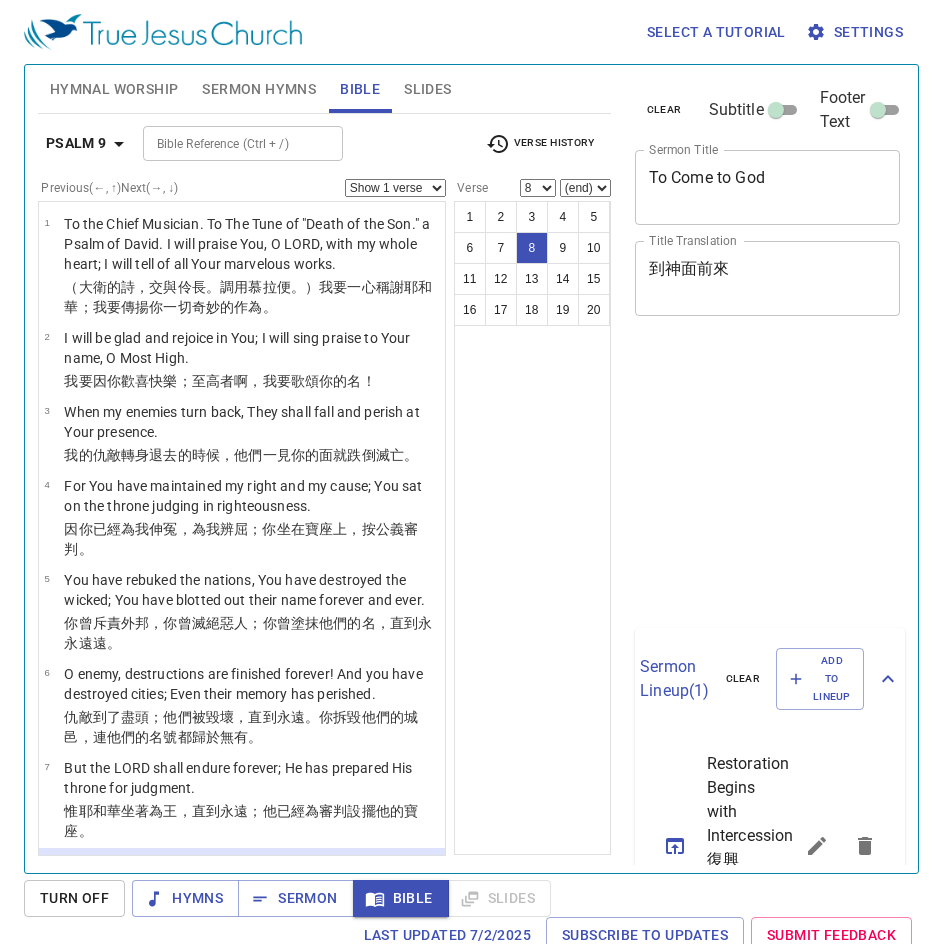 select on "8" 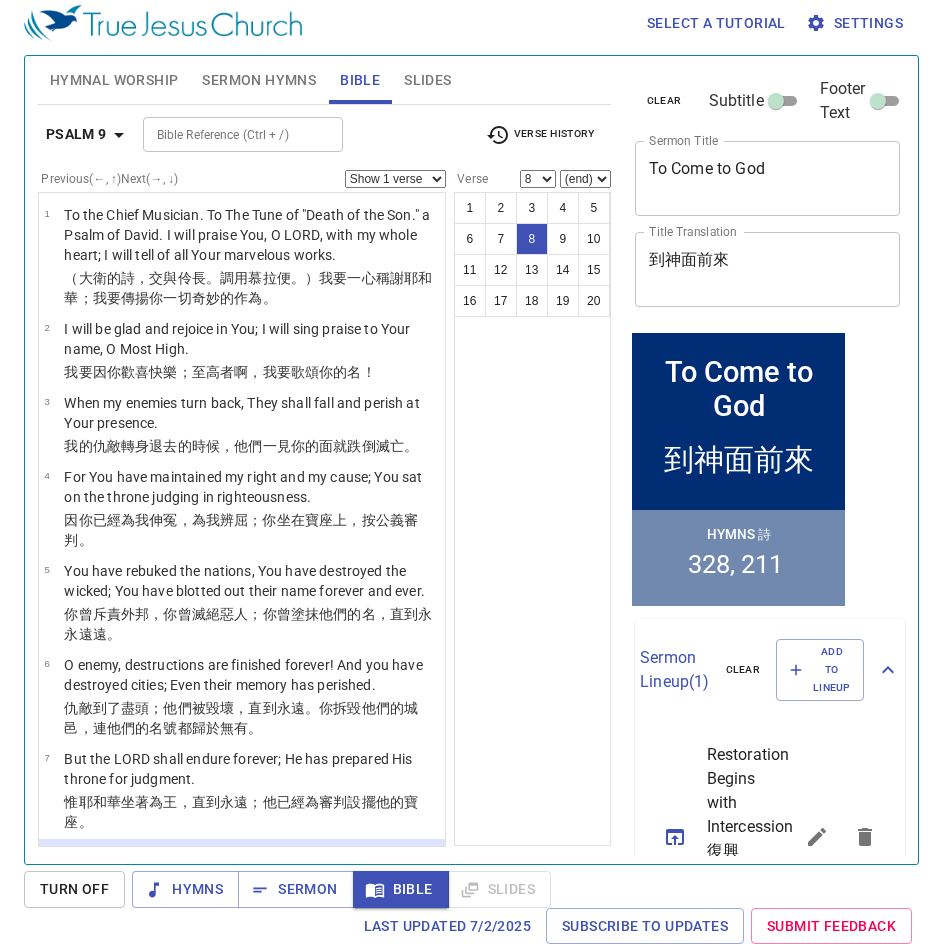 scroll, scrollTop: 9, scrollLeft: 0, axis: vertical 